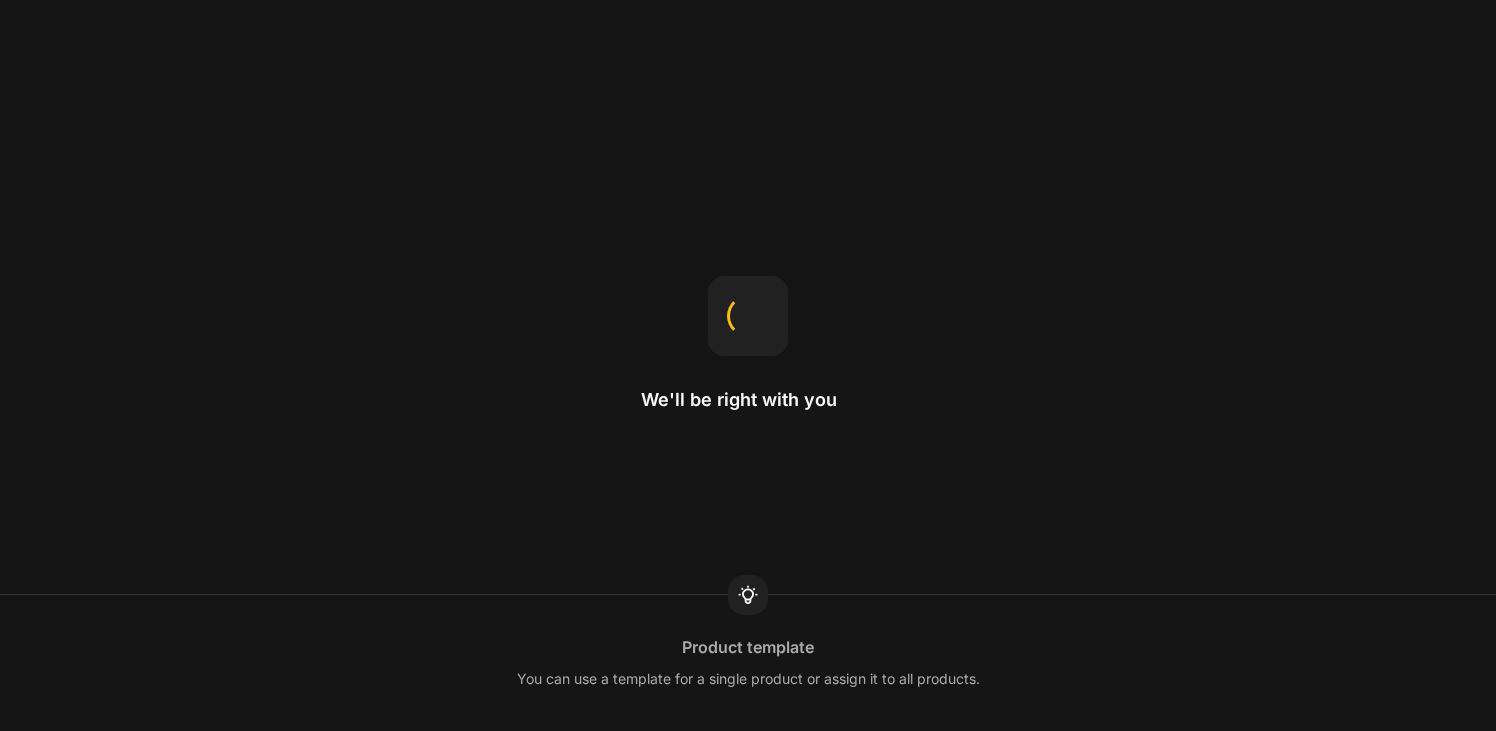 scroll, scrollTop: 0, scrollLeft: 0, axis: both 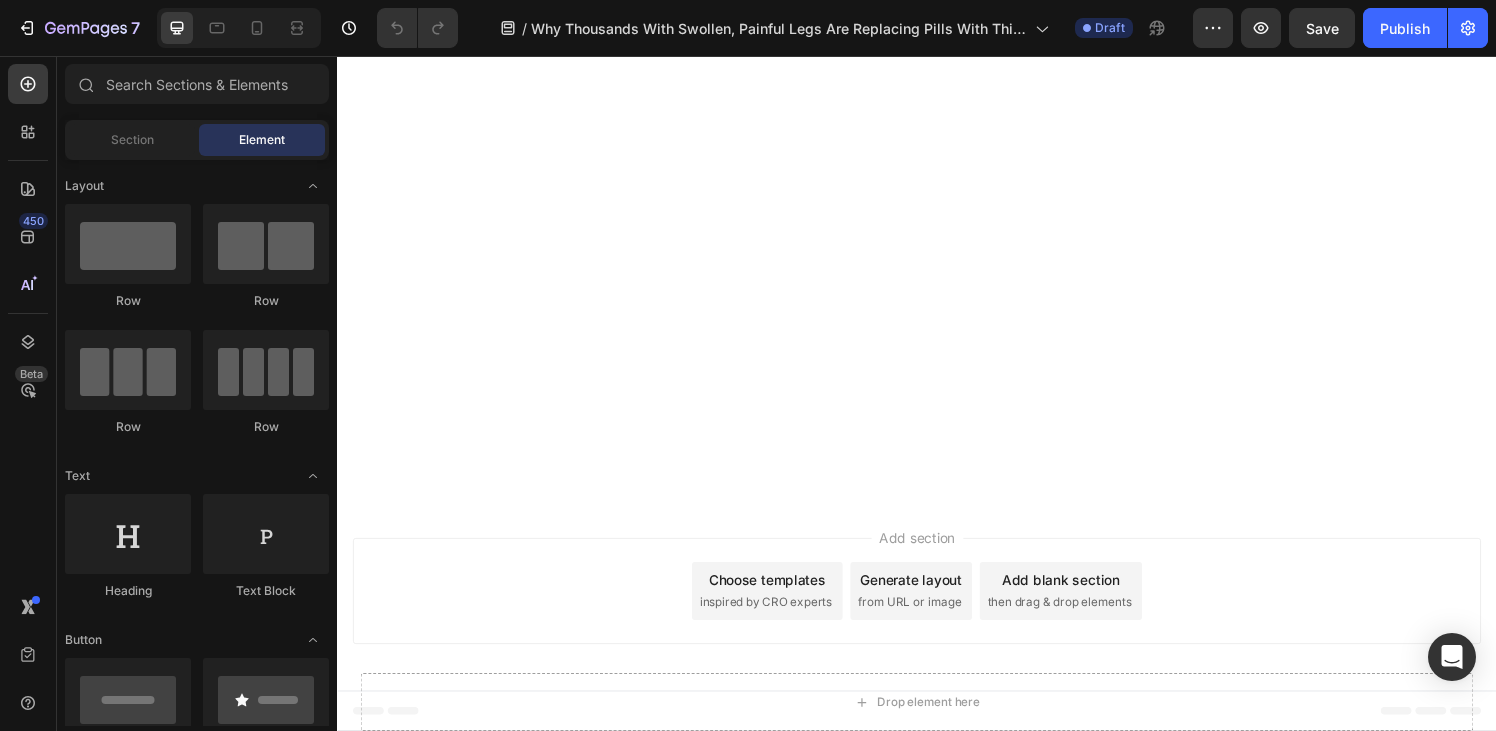 click on "What's the Price of Knee Therapy Pro?" at bounding box center [690, -3329] 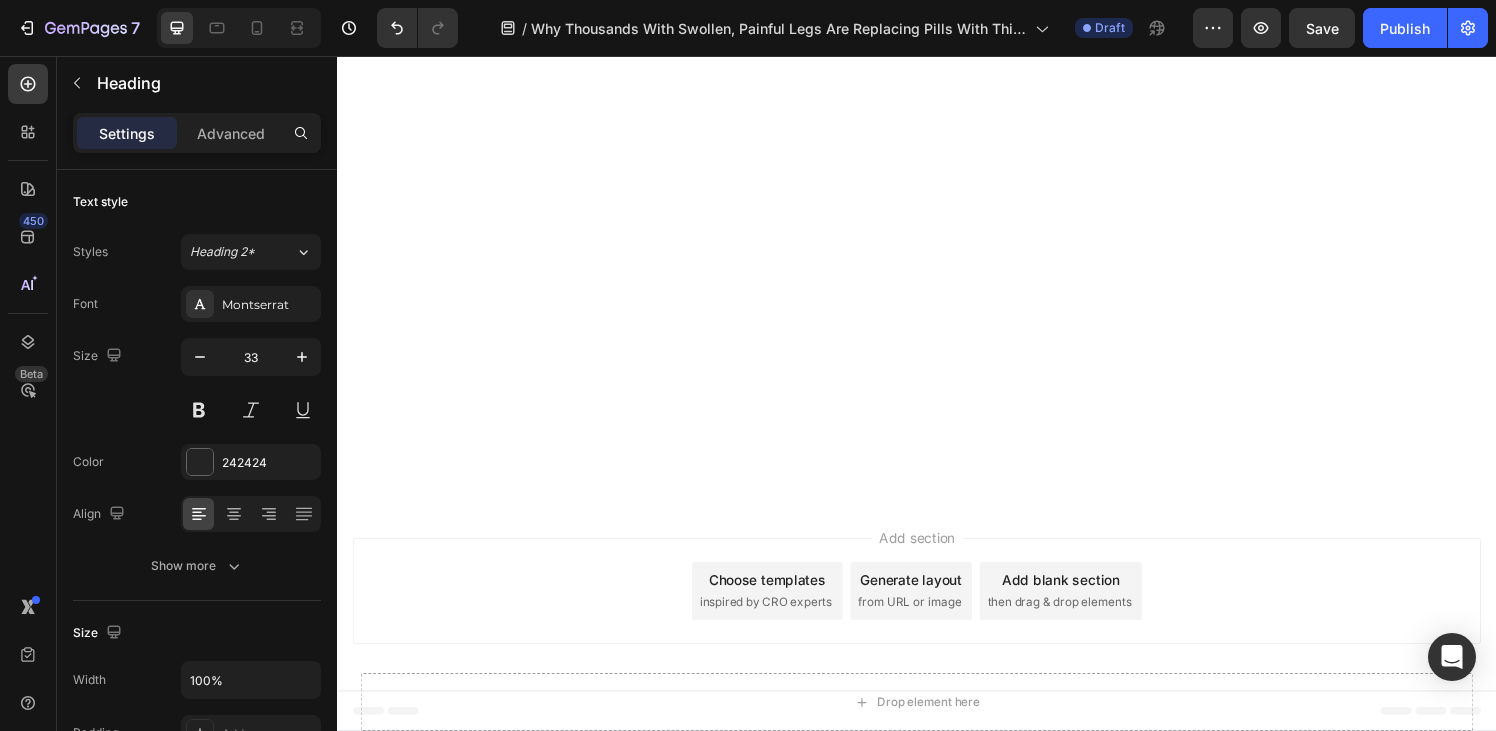 click on "But here's the good news: For a limited time, you can get Knee Therapy Pro for 50% OFF the regular price." at bounding box center [717, -3095] 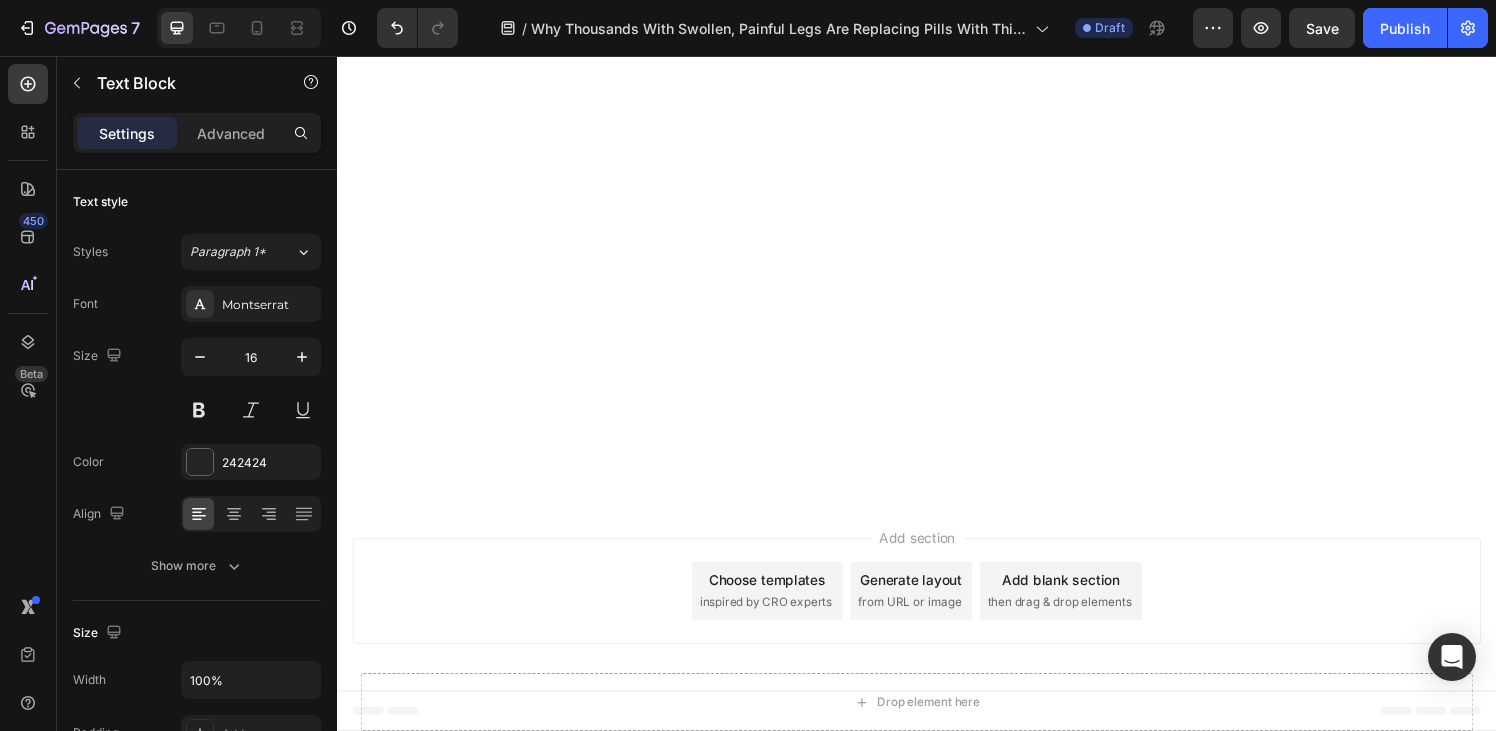 click on "But here's the good news: For a limited time, you can get Knee Therapy Pro for 50% OFF the regular price." at bounding box center [717, -3095] 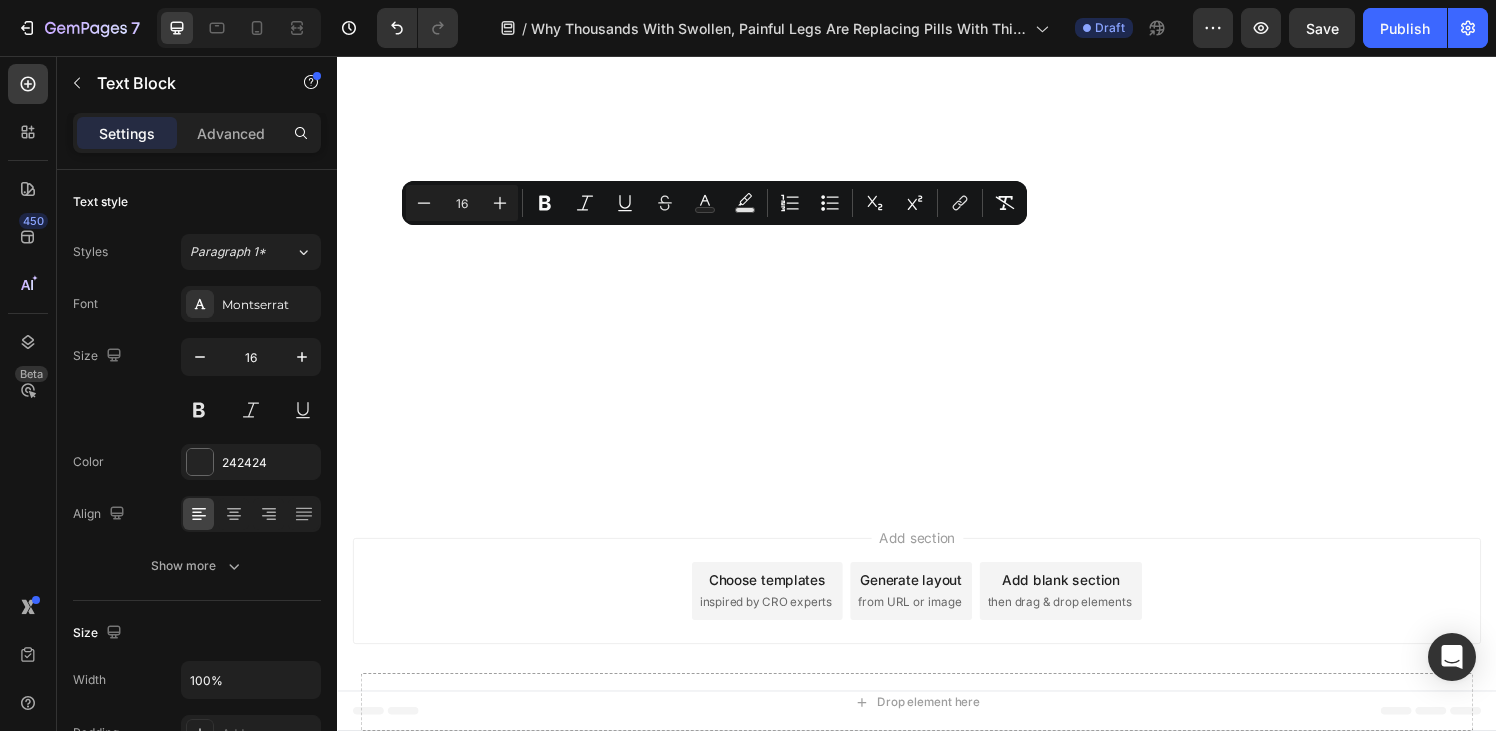 scroll, scrollTop: 10009, scrollLeft: 0, axis: vertical 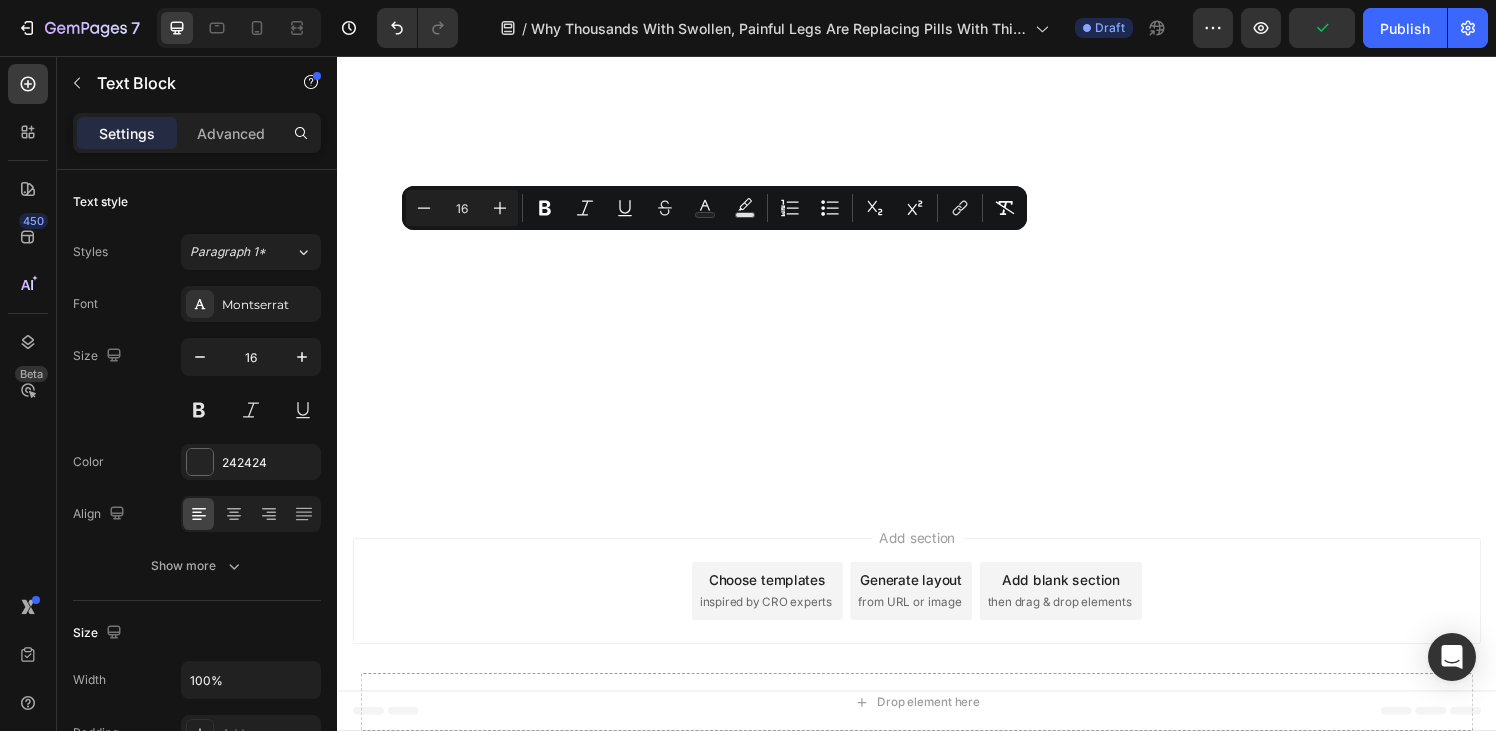 click at bounding box center (717, -3251) 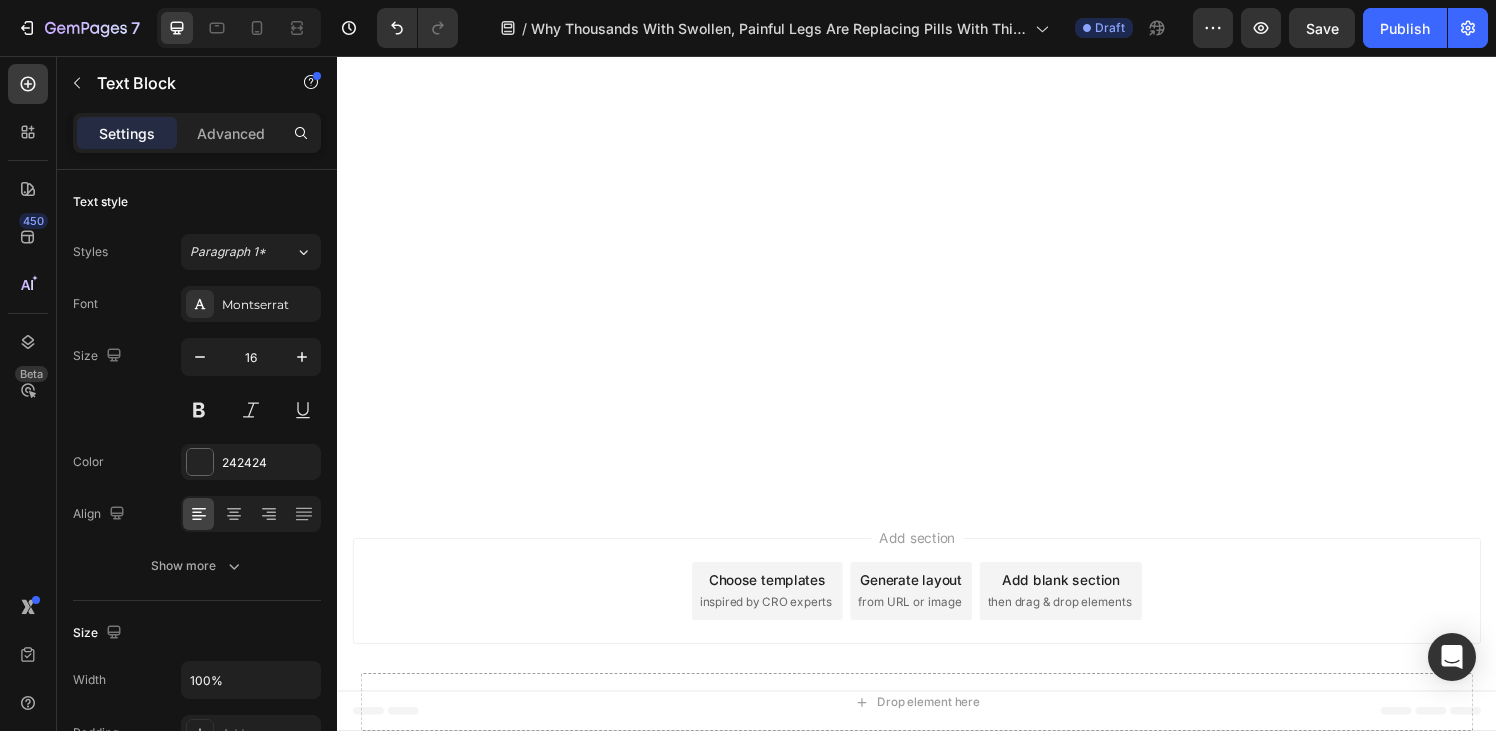 drag, startPoint x: 598, startPoint y: 437, endPoint x: 363, endPoint y: 252, distance: 299.08194 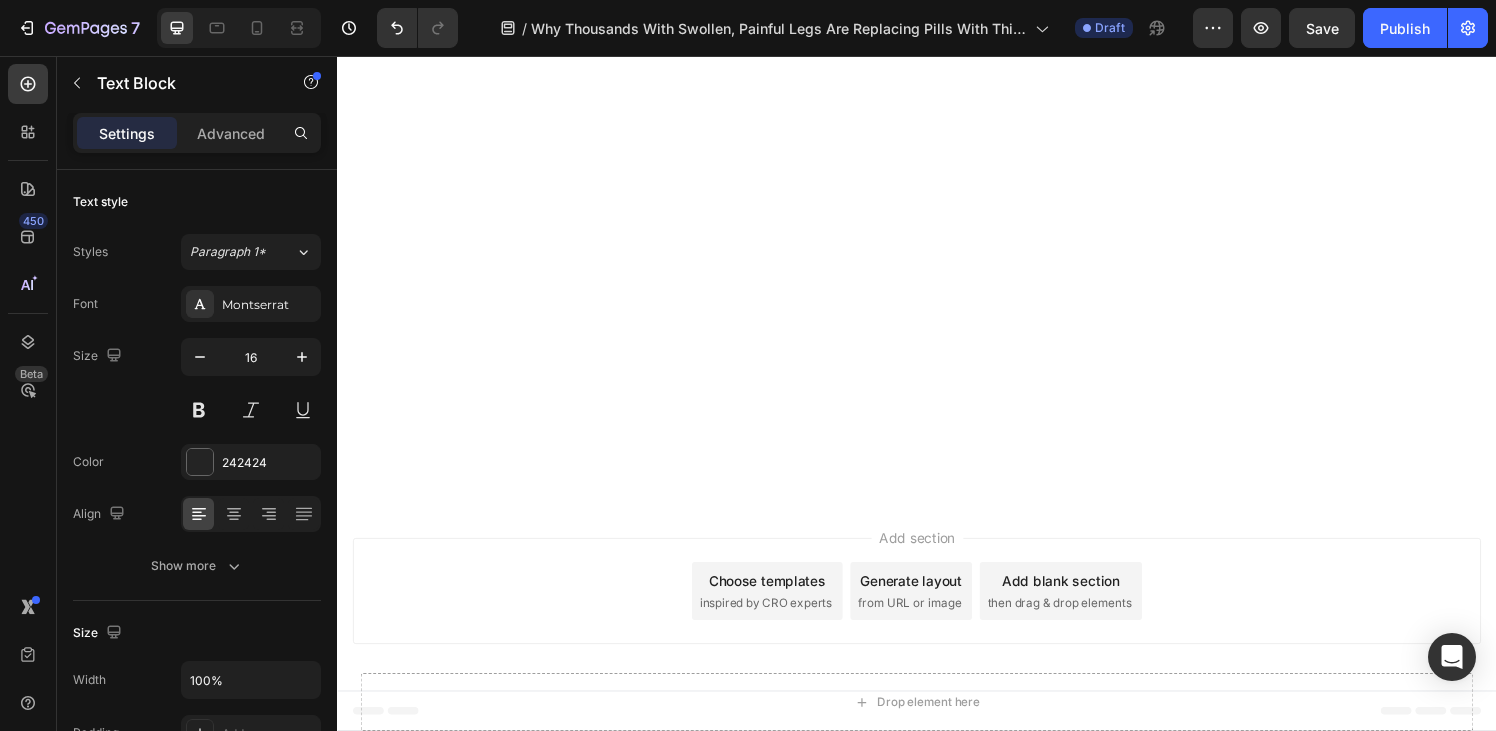 click on "When a single lymphatic massage session can run you $150 or more—and most people need weekly appointments—you'd expect Renew to be expensive." at bounding box center [717, -3364] 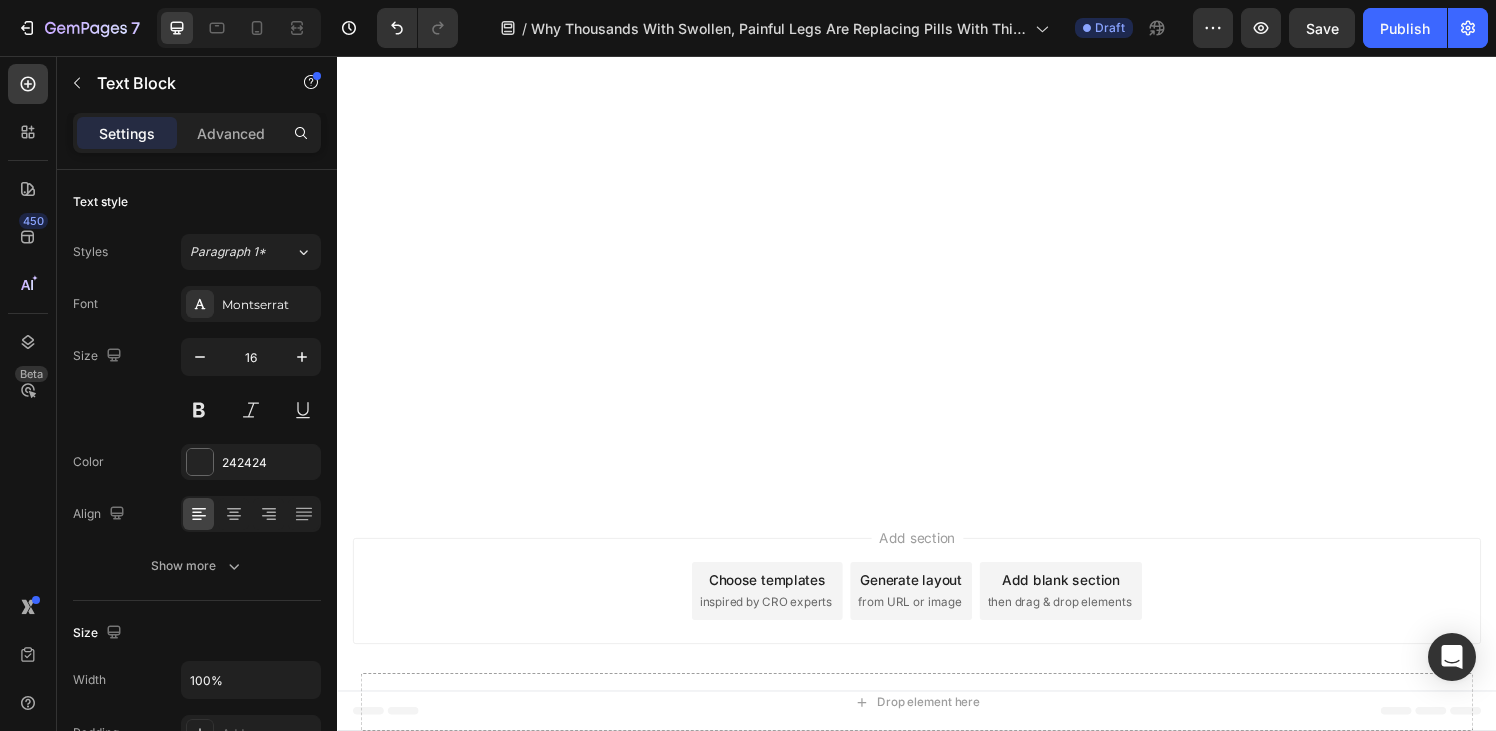 click on "By now, you've seen how Renew works… and how it's helping over 30,000 people get relief from leg swelling, pain, and poor circulation." at bounding box center (717, -3468) 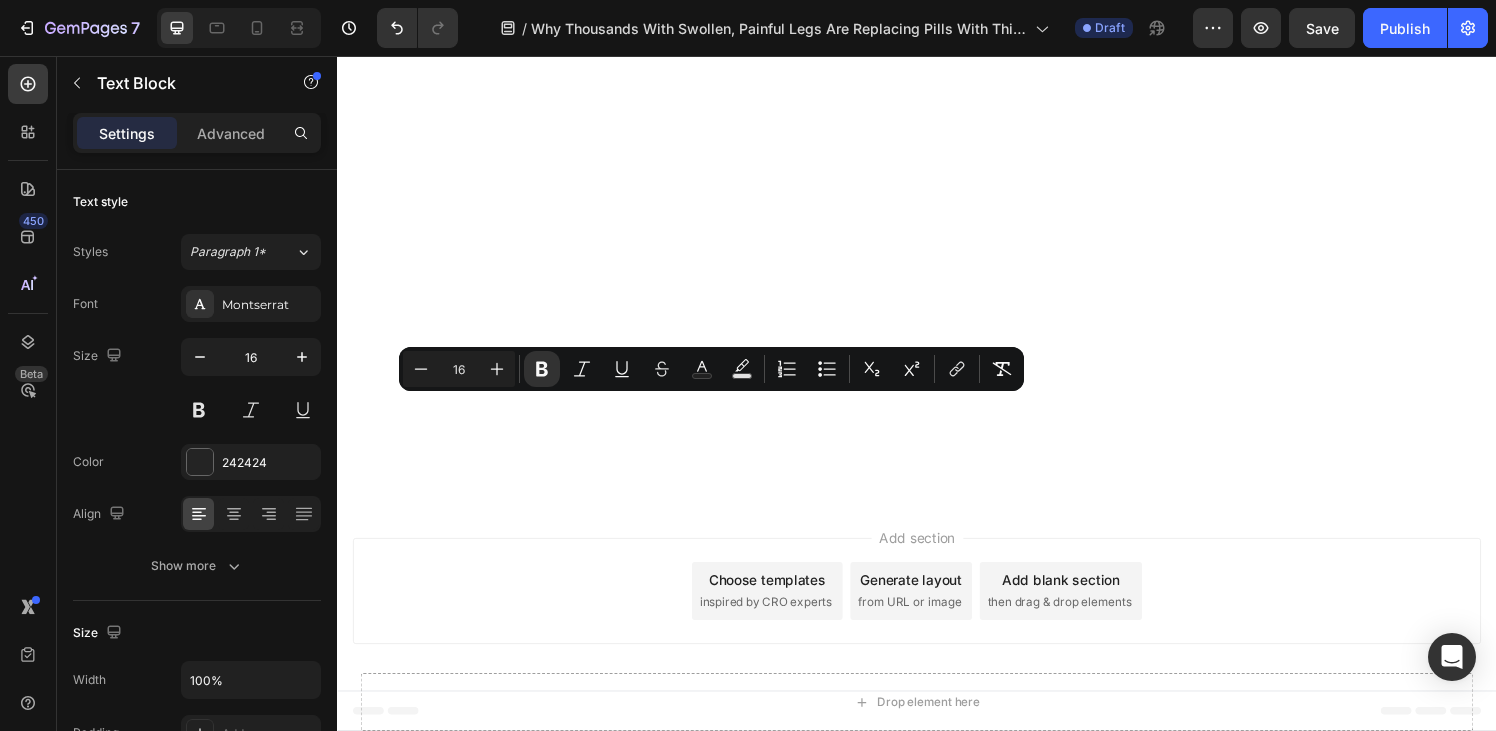 click at bounding box center (717, -3251) 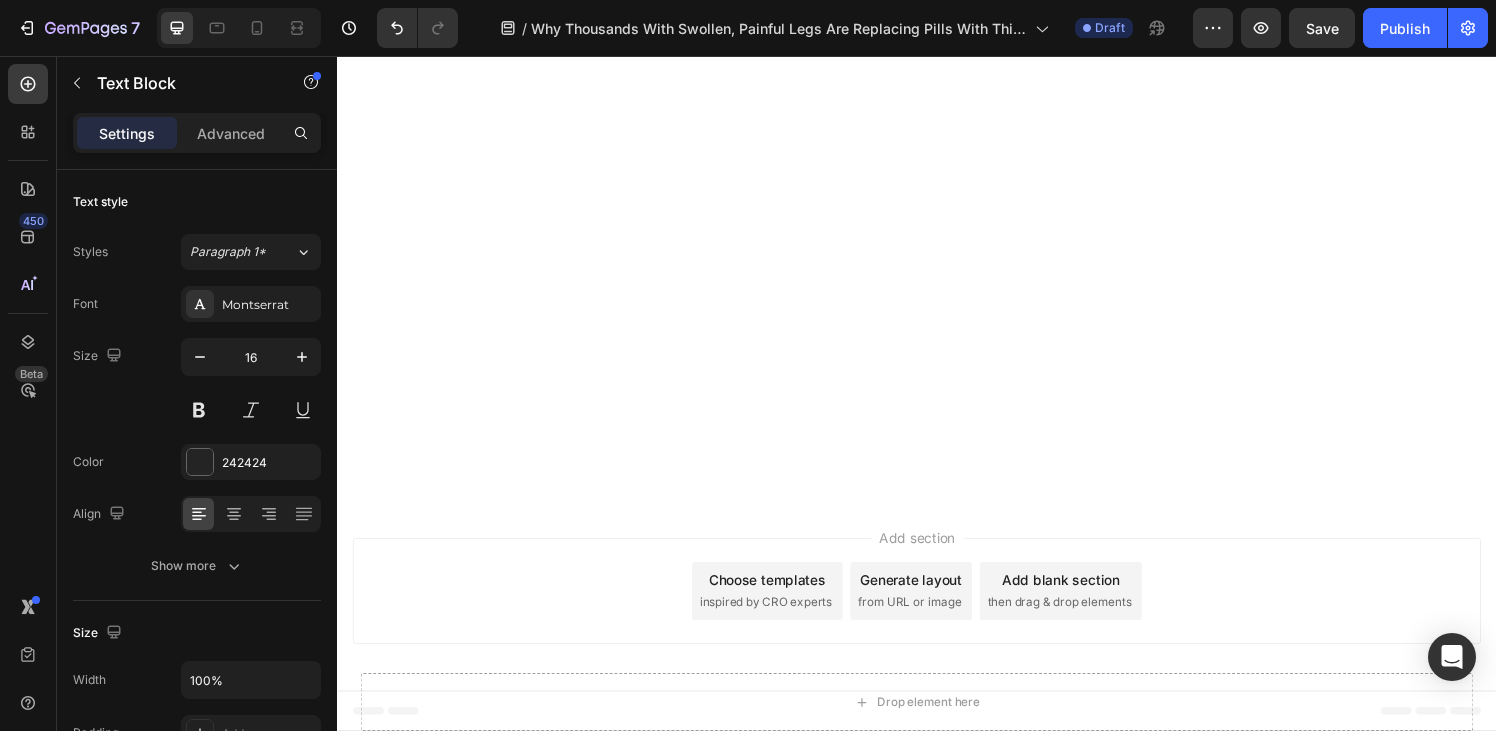 scroll, scrollTop: 10162, scrollLeft: 0, axis: vertical 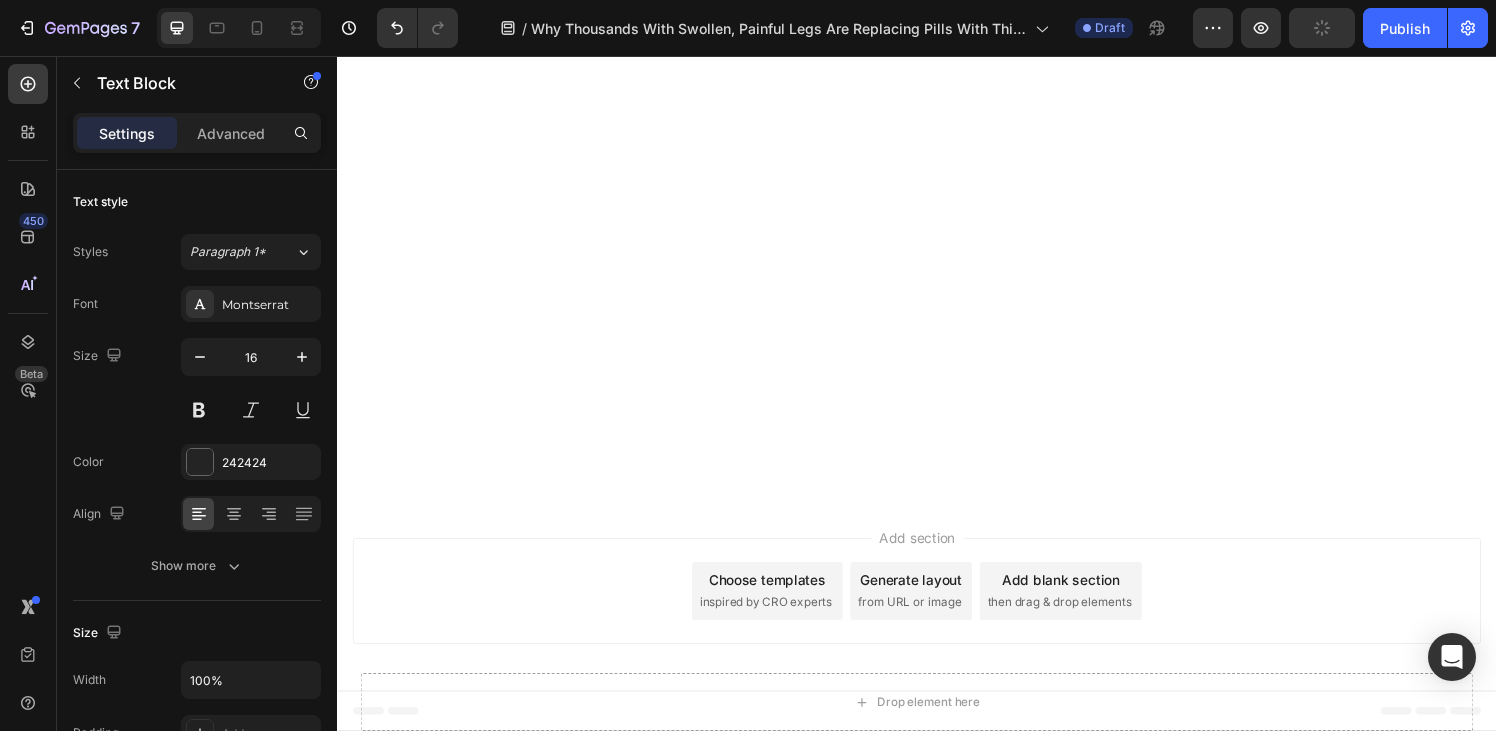 click on "But here's the good news: For a limited time, you can get Renew for 57% OFF the regular price." at bounding box center [702, -3242] 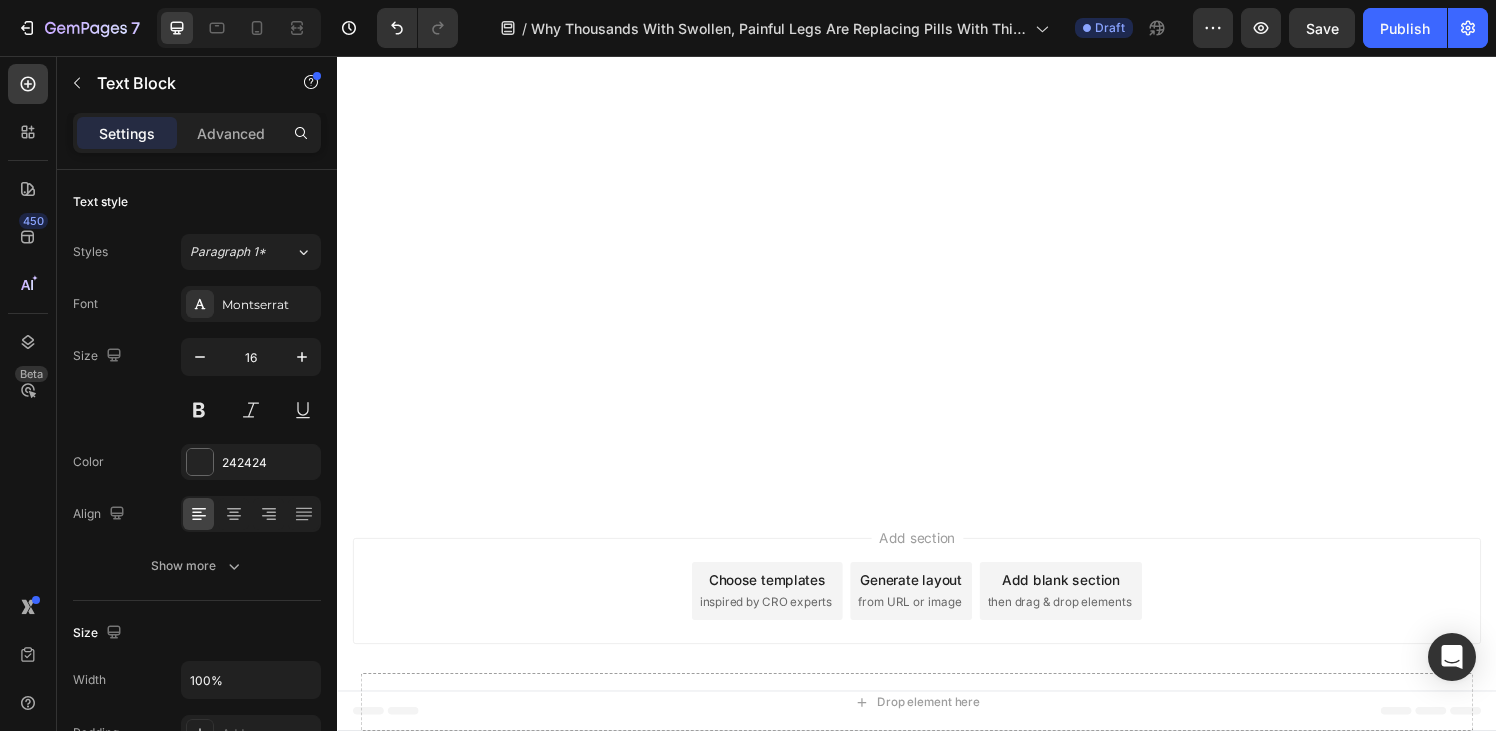 click at bounding box center (717, -3065) 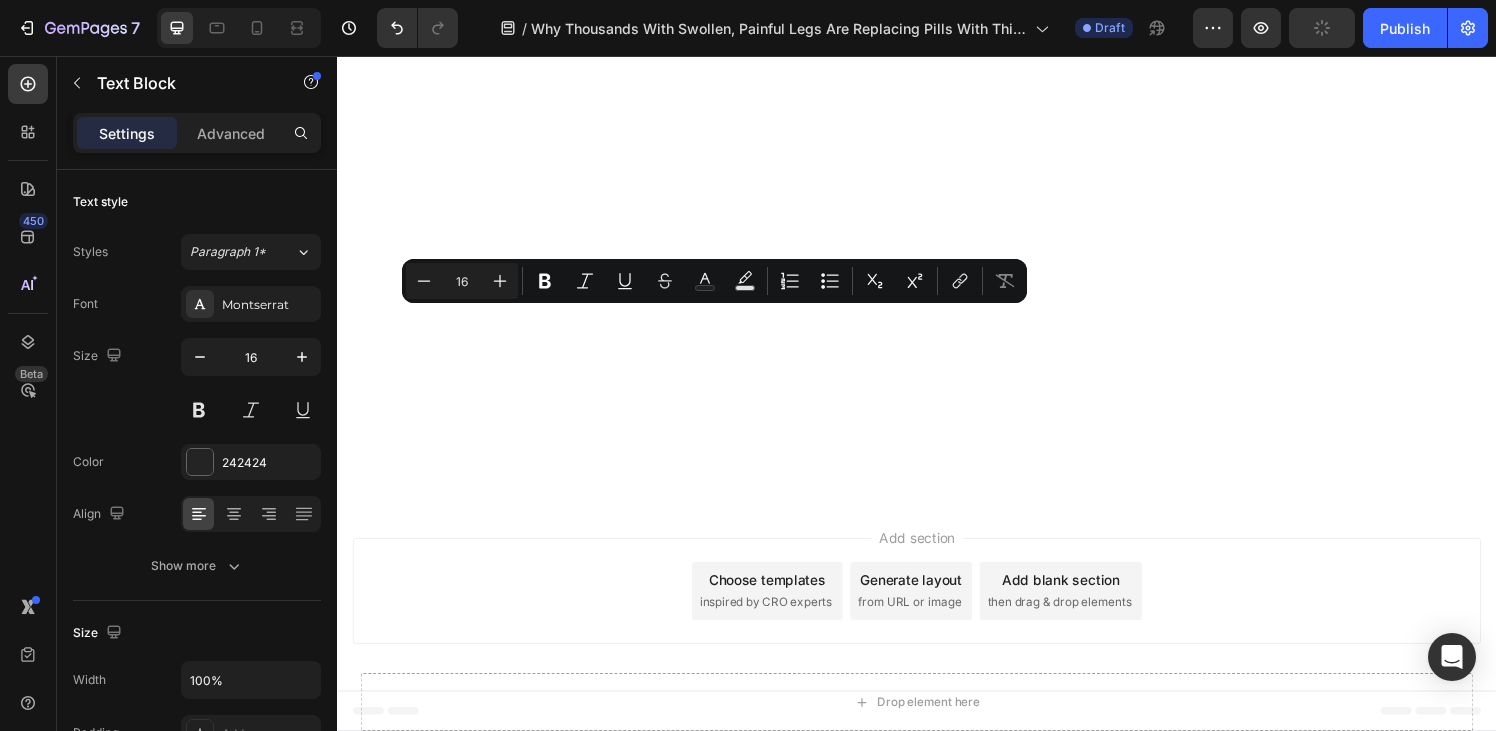drag, startPoint x: 903, startPoint y: 396, endPoint x: 355, endPoint y: 334, distance: 551.49615 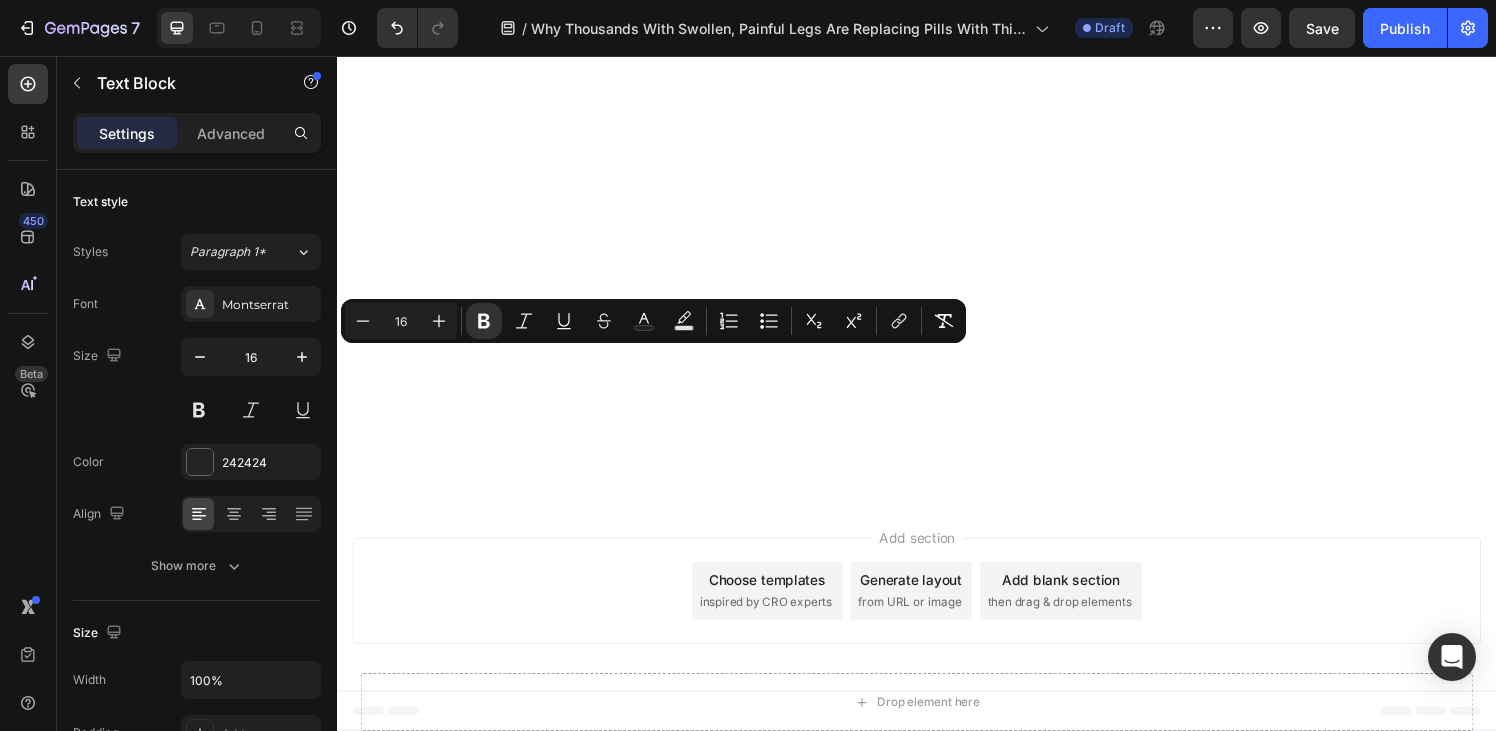 drag, startPoint x: 834, startPoint y: 372, endPoint x: 299, endPoint y: 371, distance: 535.0009 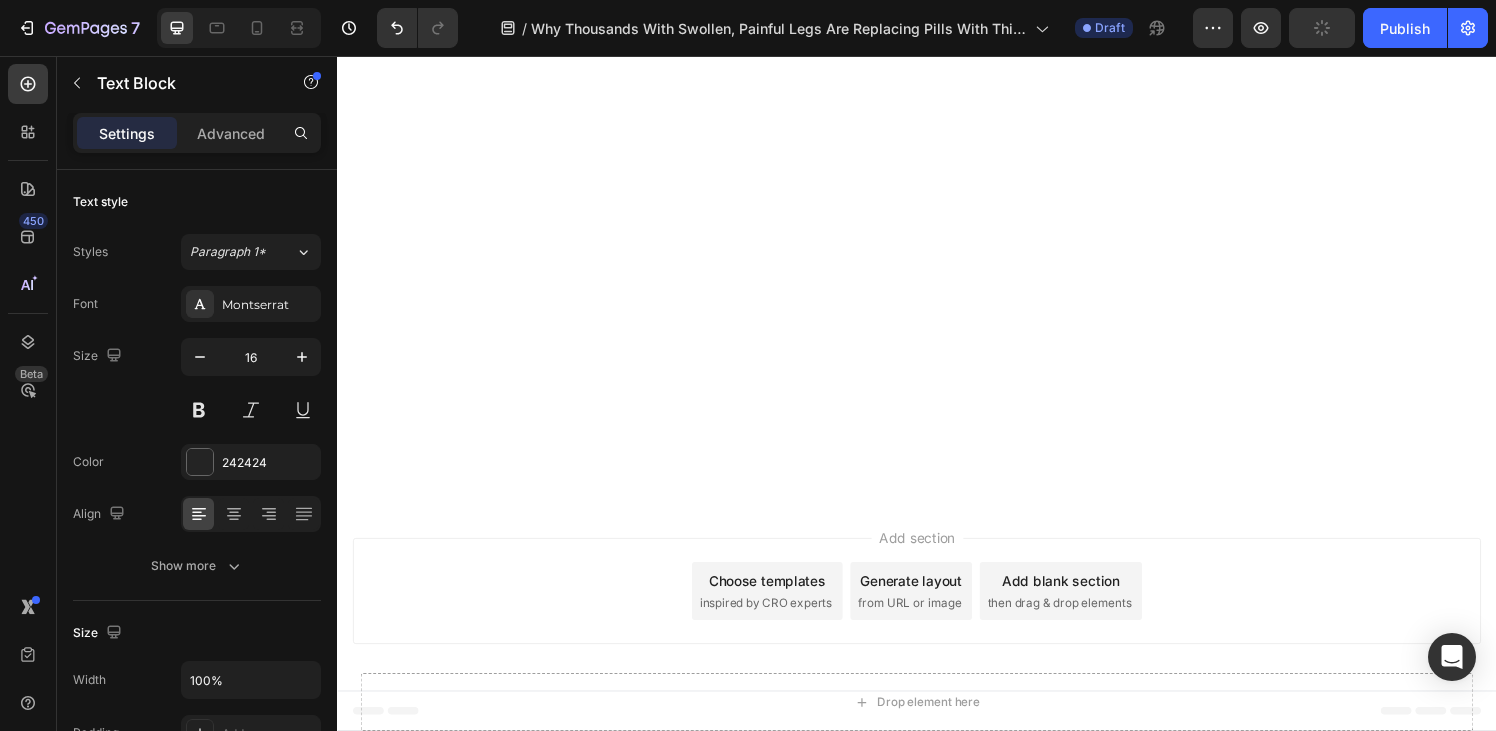 drag, startPoint x: 844, startPoint y: 433, endPoint x: 340, endPoint y: 432, distance: 504.001 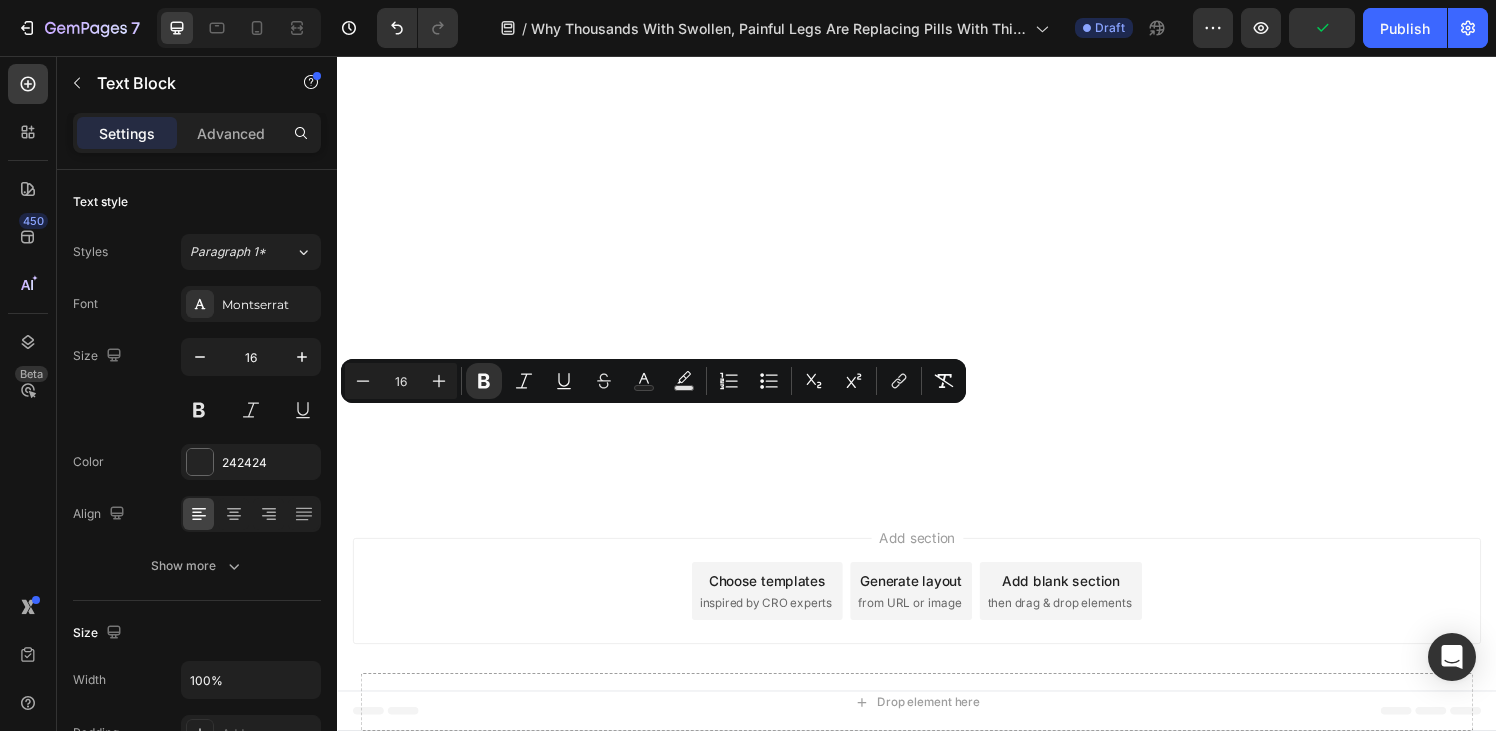 drag, startPoint x: 865, startPoint y: 431, endPoint x: 238, endPoint y: 431, distance: 627 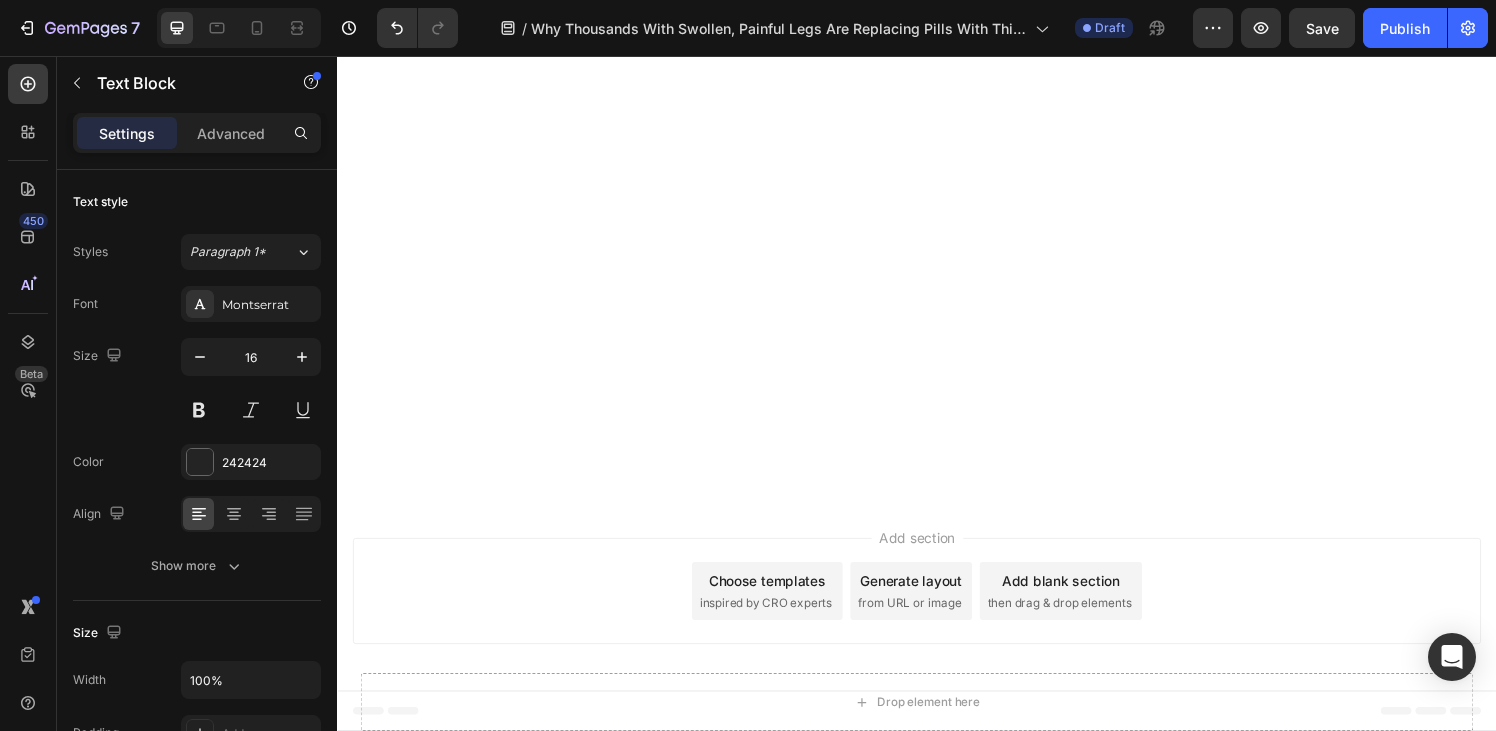 click on "But here's the good news: For a limited time, you can get Renew for over 57% OFF the regular price." at bounding box center [717, -3199] 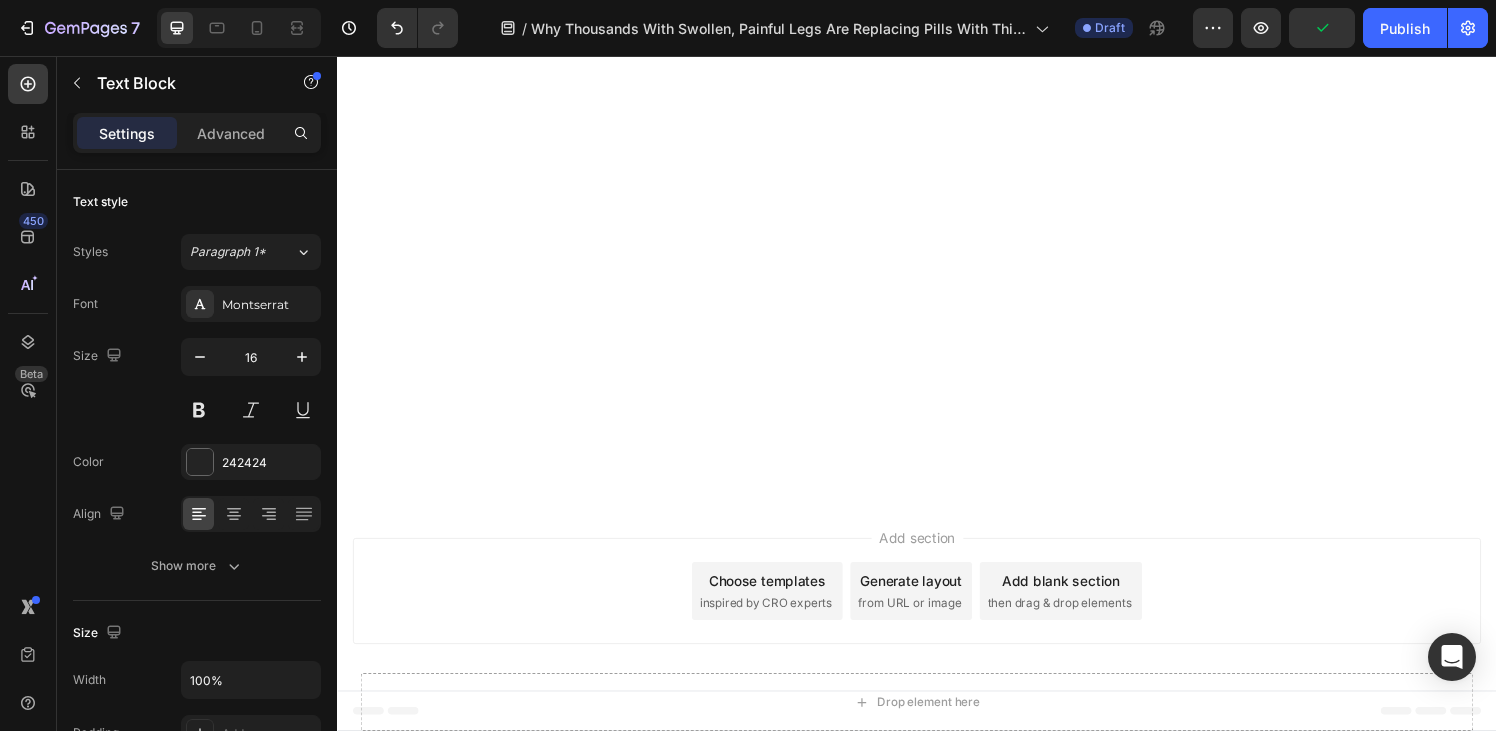 click on "That means you get unlimited daily leg therapy—EMS drainage, vibration massage, heat therapy, and red light—for less than the cost of one massage visit." at bounding box center (717, -3137) 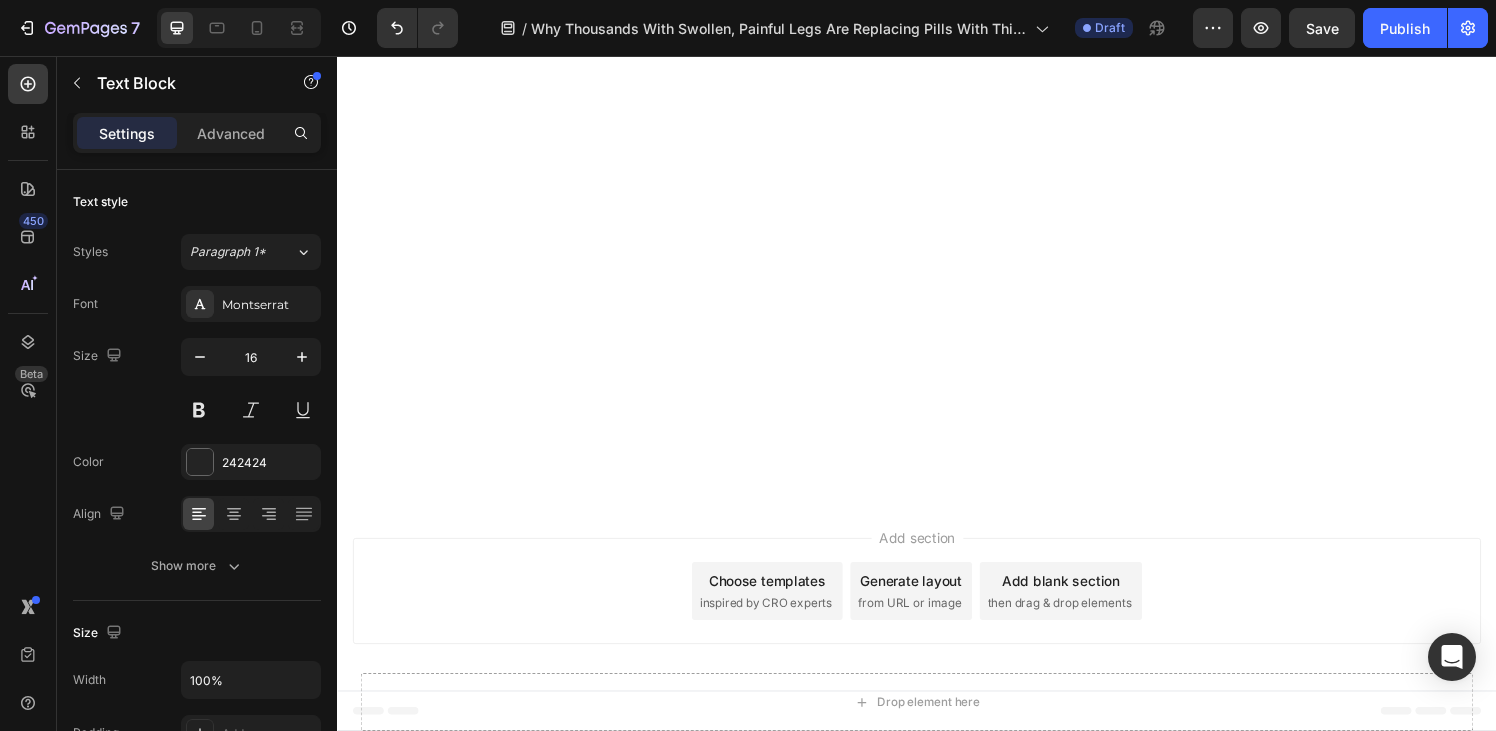 click on "Click below to claim your 50% discount and check if the Knee Therapy Pro is still in stock!" at bounding box center [717, -2970] 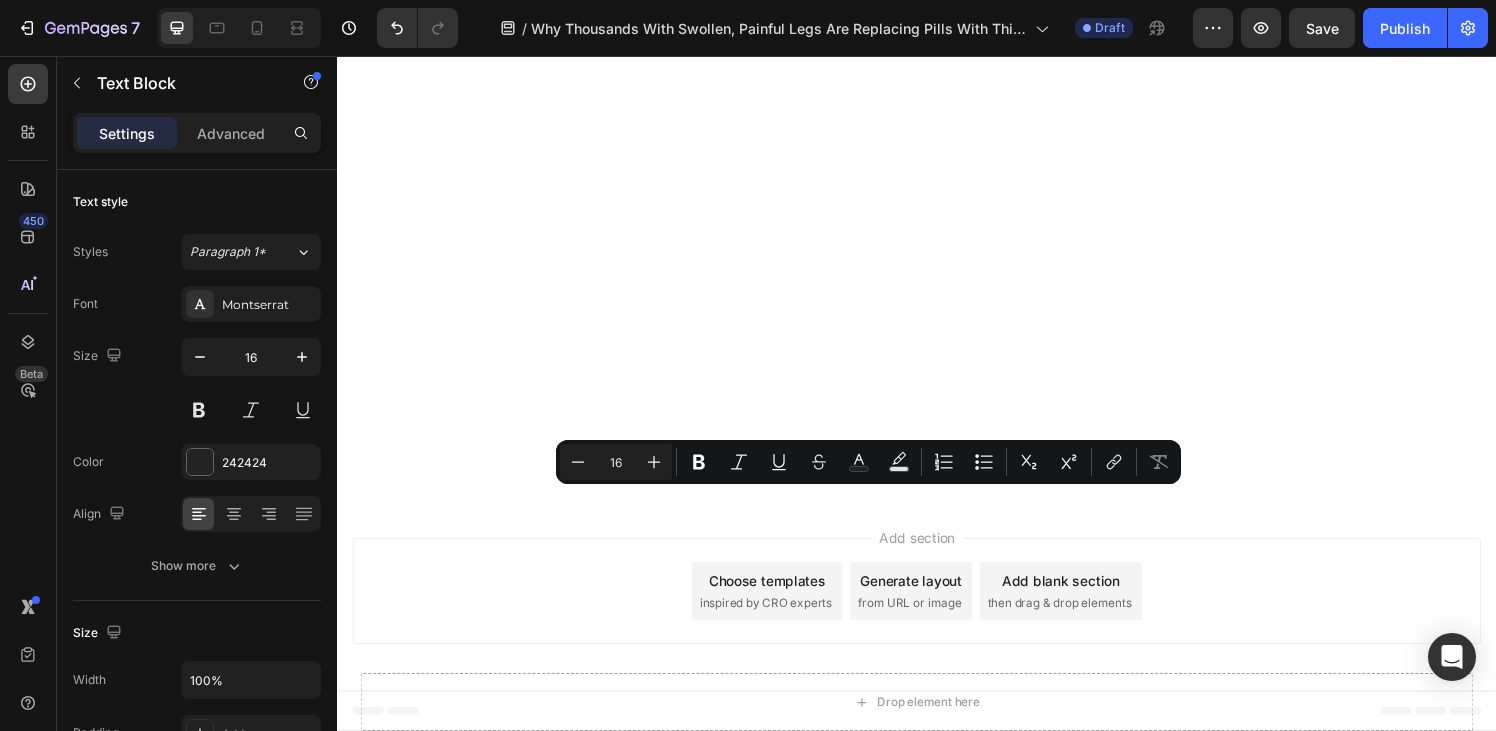 drag, startPoint x: 806, startPoint y: 513, endPoint x: 947, endPoint y: 514, distance: 141.00354 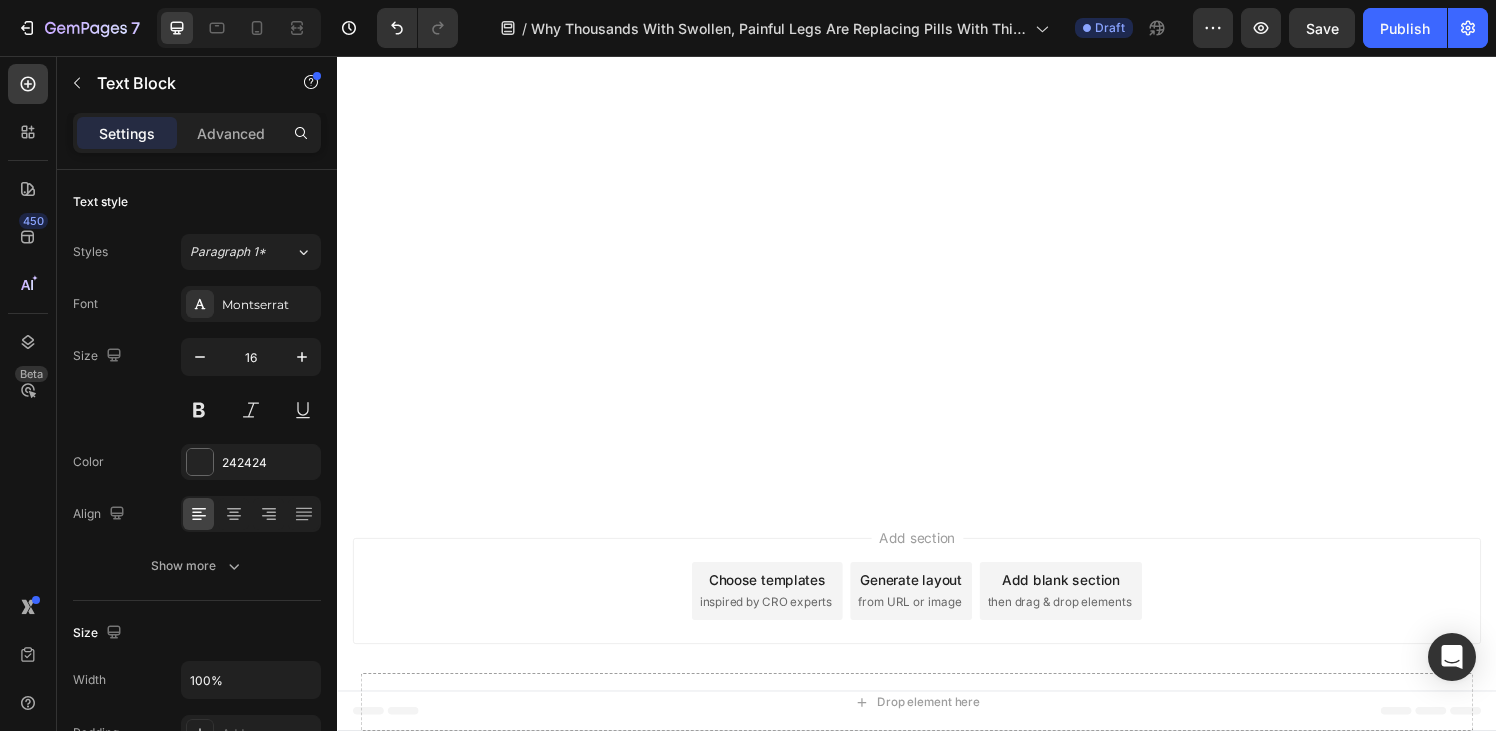 scroll, scrollTop: 10616, scrollLeft: 0, axis: vertical 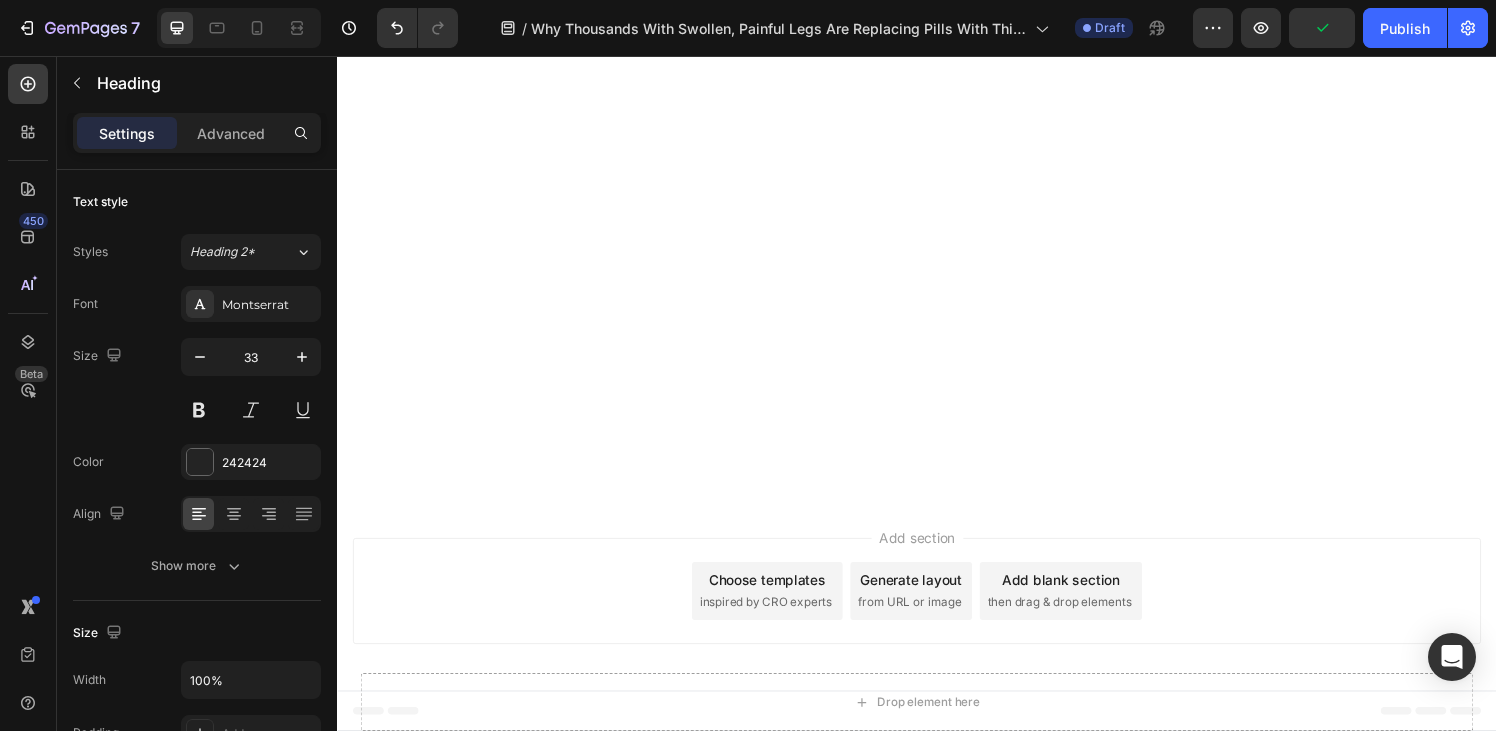 click at bounding box center [717, -2546] 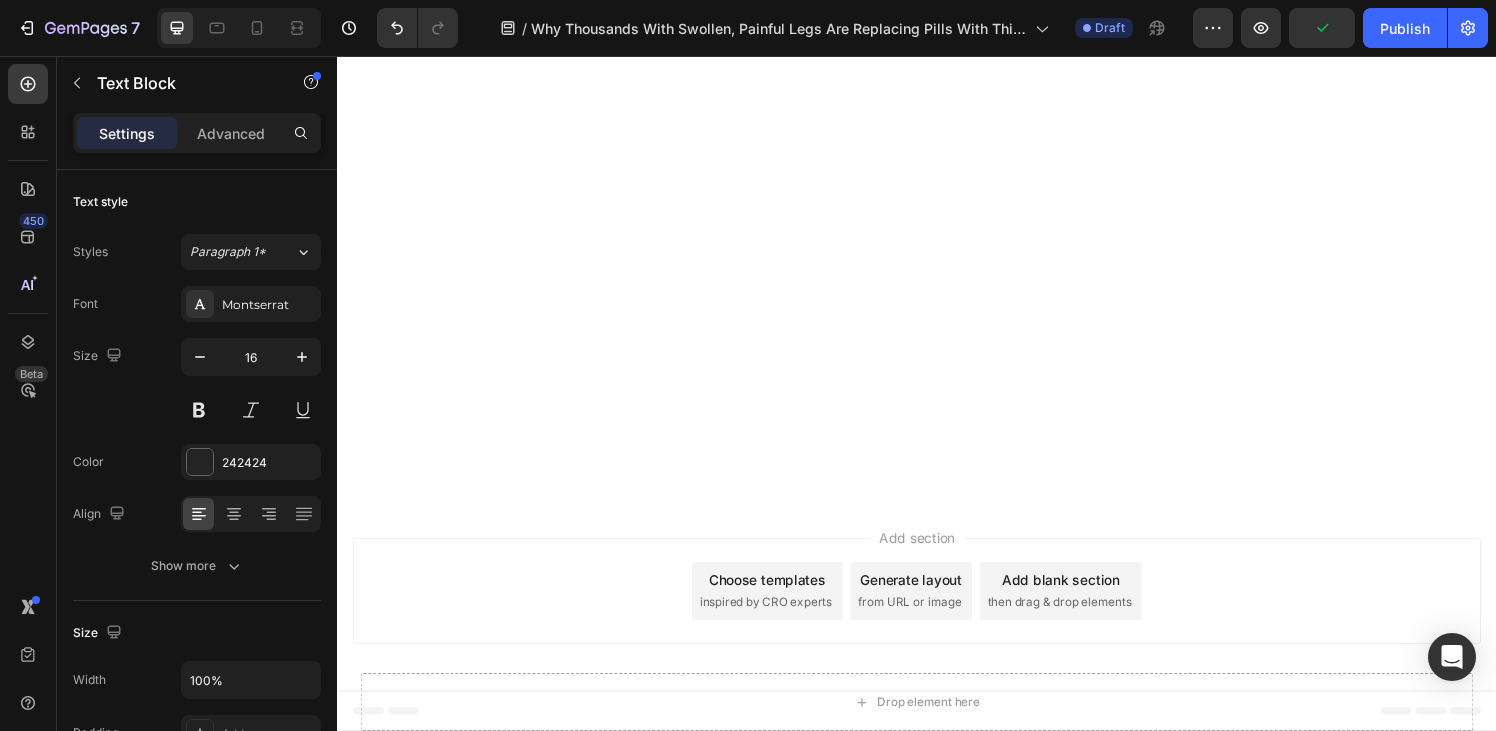 click at bounding box center [717, -2546] 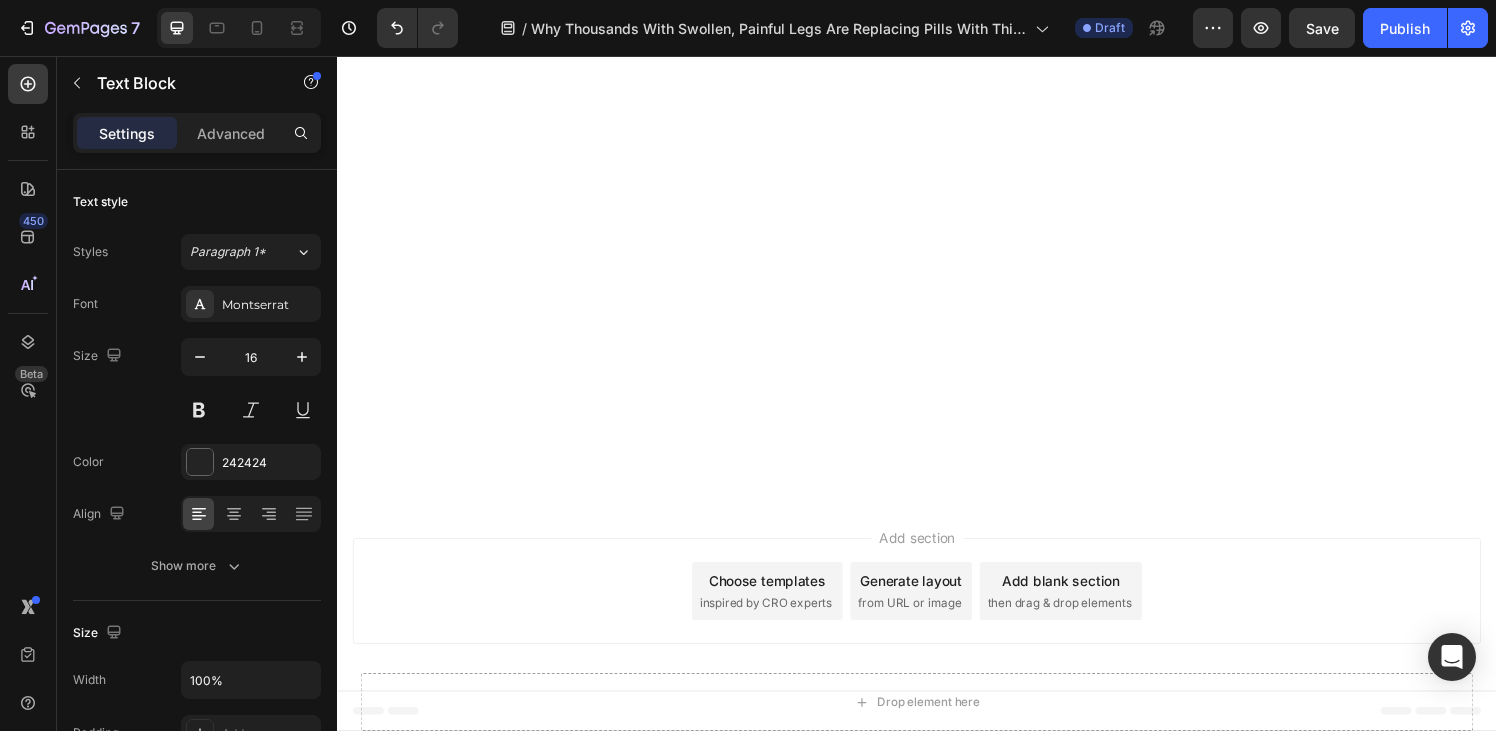 click on "Use it daily. Feel the lymphatic drainage activate, experience the soothing heat therapy, and watch as the swelling reduces day by day." at bounding box center (717, -2493) 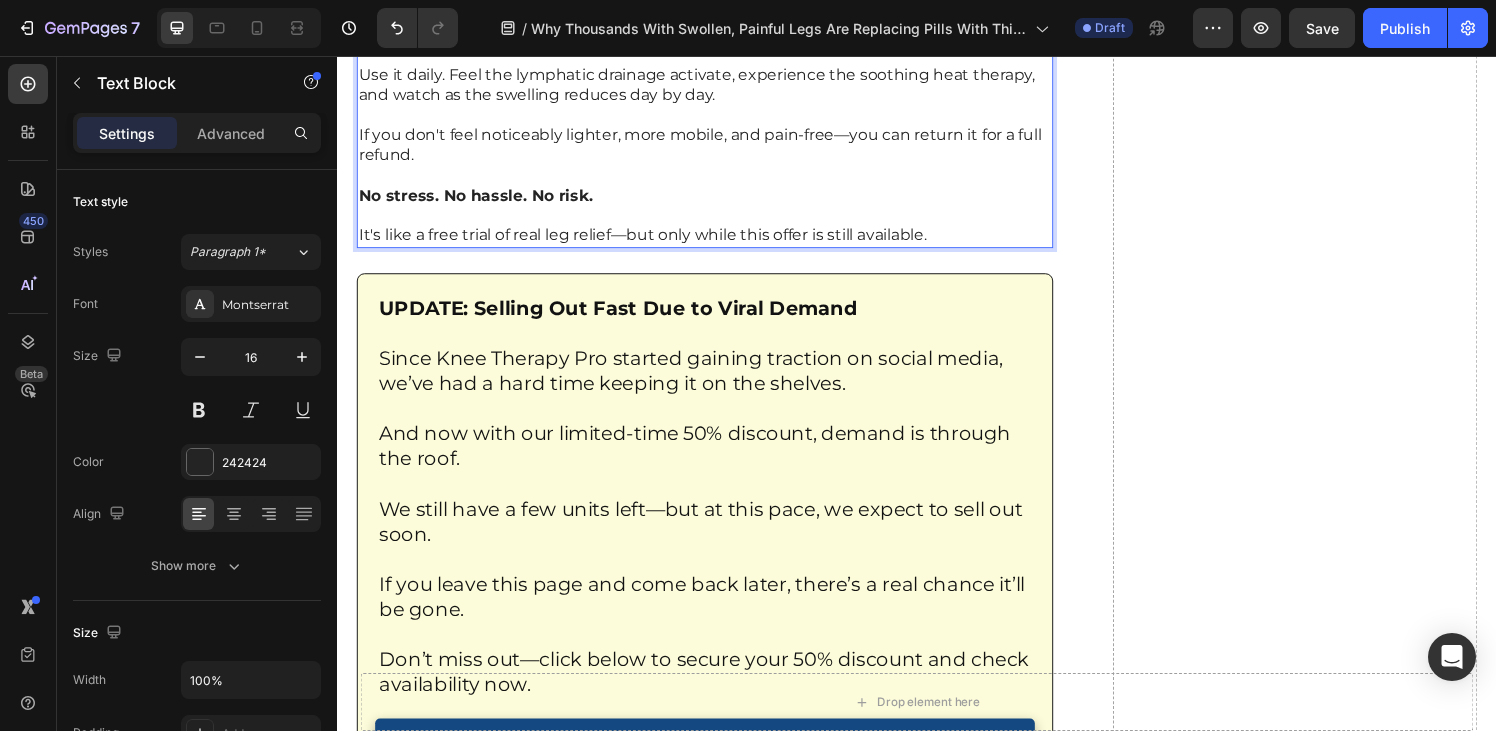 scroll, scrollTop: 11041, scrollLeft: 0, axis: vertical 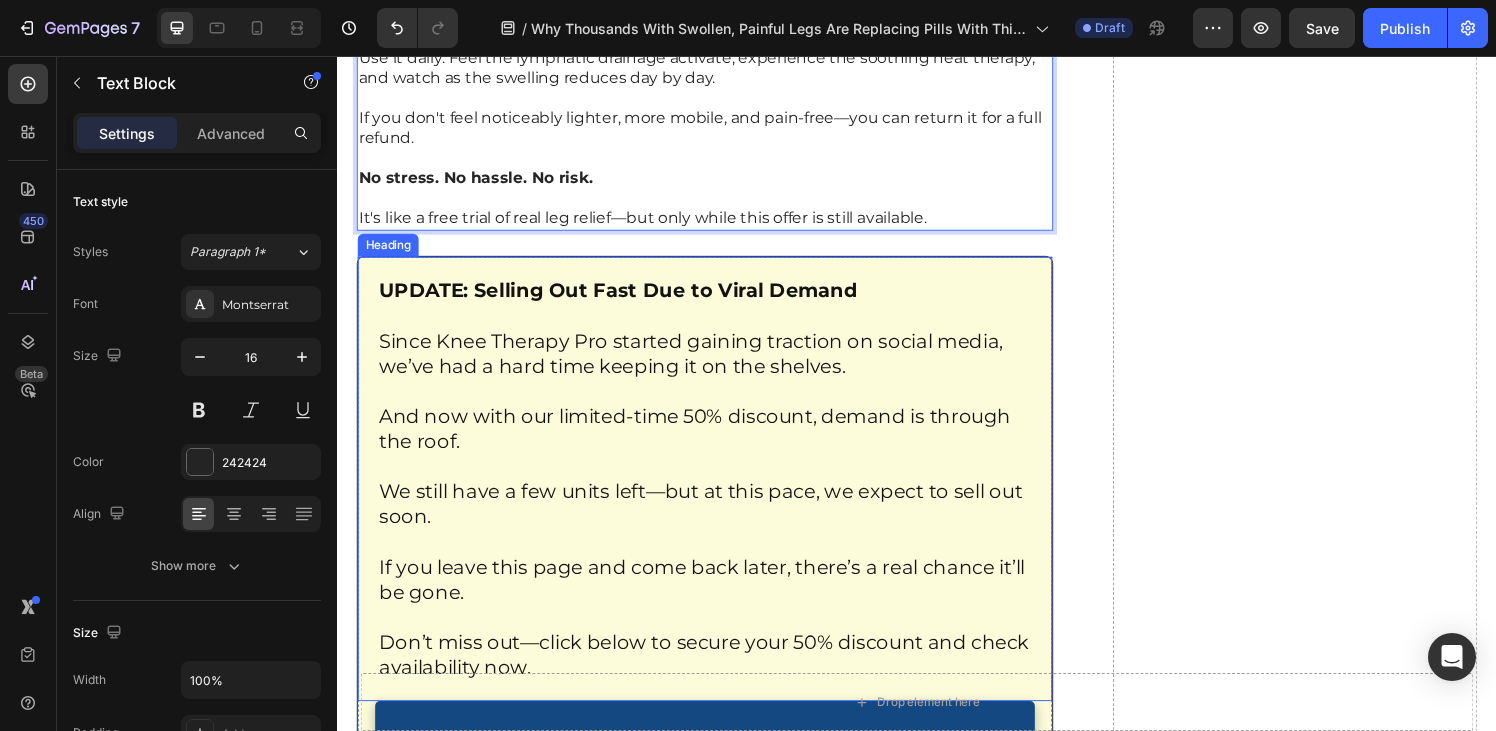 click on "UPDATE: Selling Out Fast Due to Viral Demand Since Knee Therapy Pro started gaining traction on social media, we’ve had a hard time keeping it on the shelves.    And now with our limited-time 50% discount, demand is through the roof.   We still have a few units left—but at this pace, we expect to sell out soon.    If you leave this page and come back later, there’s a real chance it’ll be gone.   Don’t miss out—click below to secure your 50% discount and check availability now." at bounding box center [717, 494] 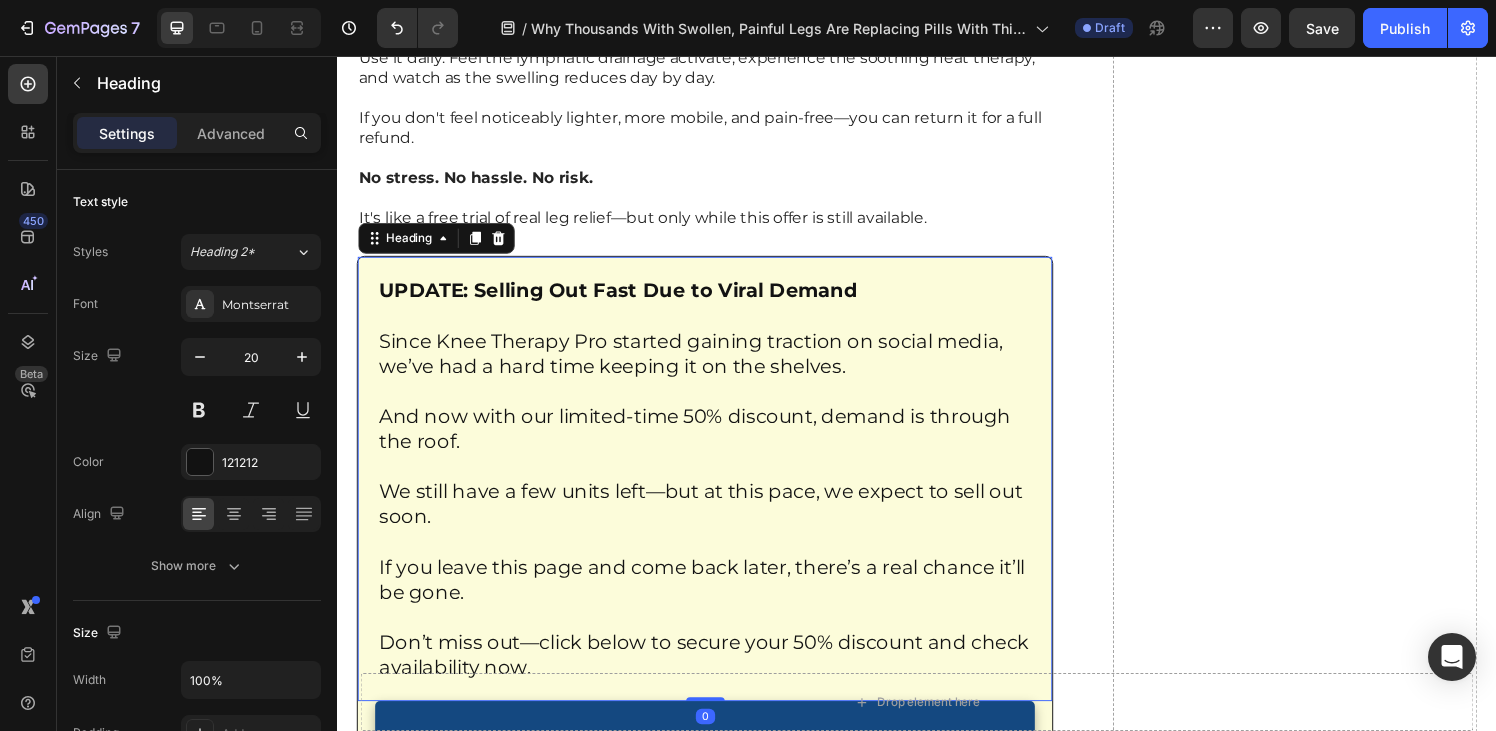 click on "UPDATE: Selling Out Fast Due to Viral Demand Since Knee Therapy Pro started gaining traction on social media, we’ve had a hard time keeping it on the shelves.    And now with our limited-time 50% discount, demand is through the roof.   We still have a few units left—but at this pace, we expect to sell out soon.    If you leave this page and come back later, there’s a real chance it’ll be gone.   Don’t miss out—click below to secure your 50% discount and check availability now." at bounding box center (717, 494) 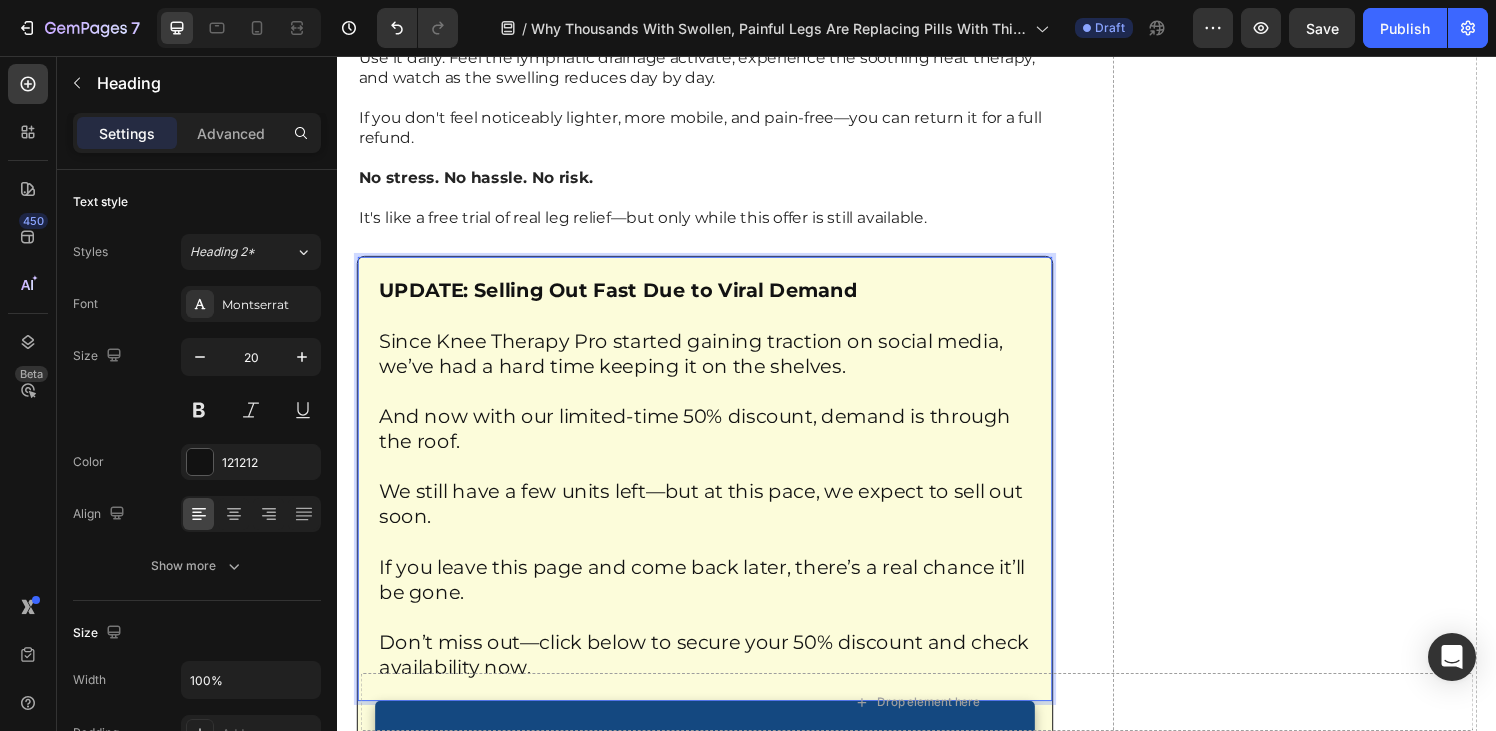 click on "UPDATE: Selling Out Fast Due to Viral Demand Since Knee Therapy Pro started gaining traction on social media, we’ve had a hard time keeping it on the shelves.    And now with our limited-time 50% discount, demand is through the roof.   We still have a few units left—but at this pace, we expect to sell out soon.    If you leave this page and come back later, there’s a real chance it’ll be gone.   Don’t miss out—click below to secure your 50% discount and check availability now." at bounding box center [717, 494] 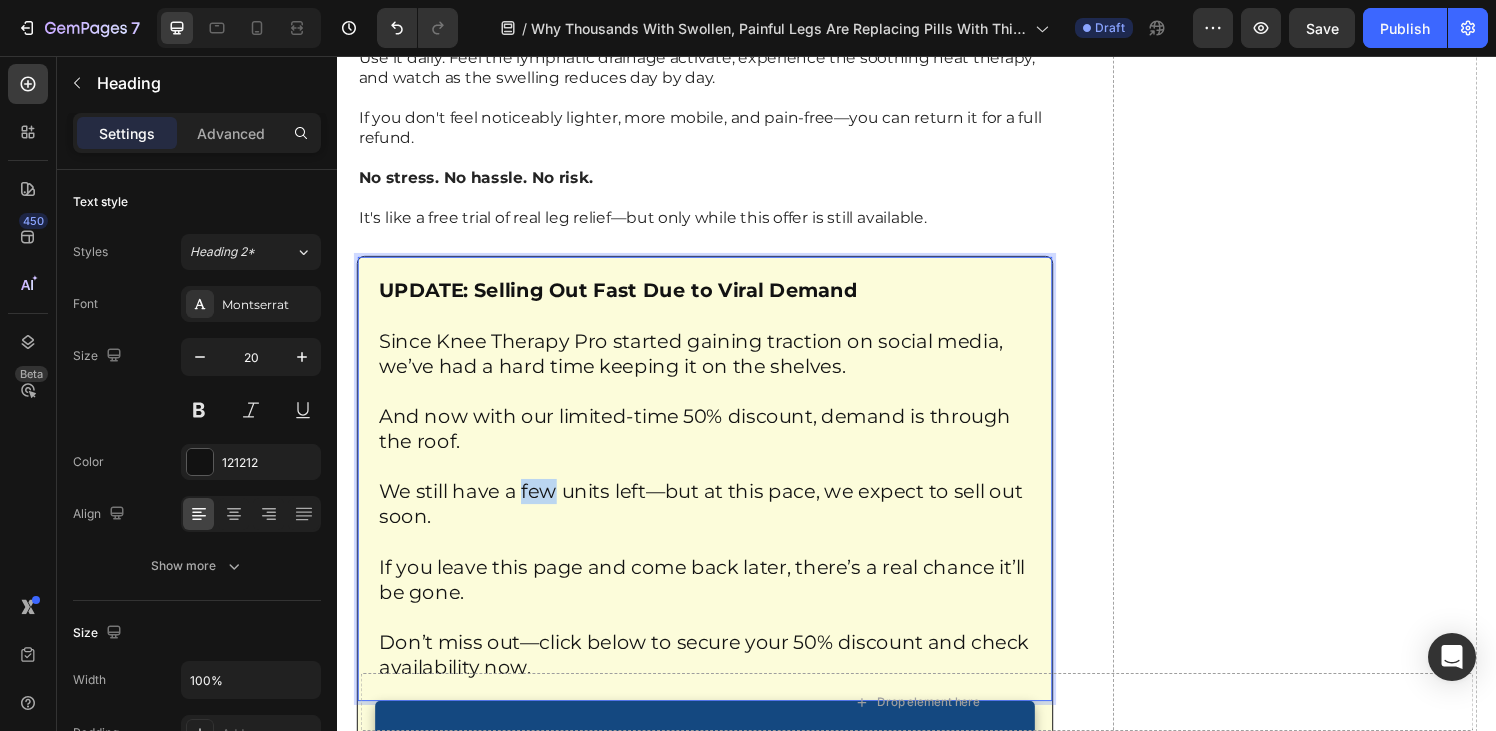 click on "UPDATE: Selling Out Fast Due to Viral Demand Since Knee Therapy Pro started gaining traction on social media, we’ve had a hard time keeping it on the shelves.    And now with our limited-time 50% discount, demand is through the roof.   We still have a few units left—but at this pace, we expect to sell out soon.    If you leave this page and come back later, there’s a real chance it’ll be gone.   Don’t miss out—click below to secure your 50% discount and check availability now." at bounding box center (717, 494) 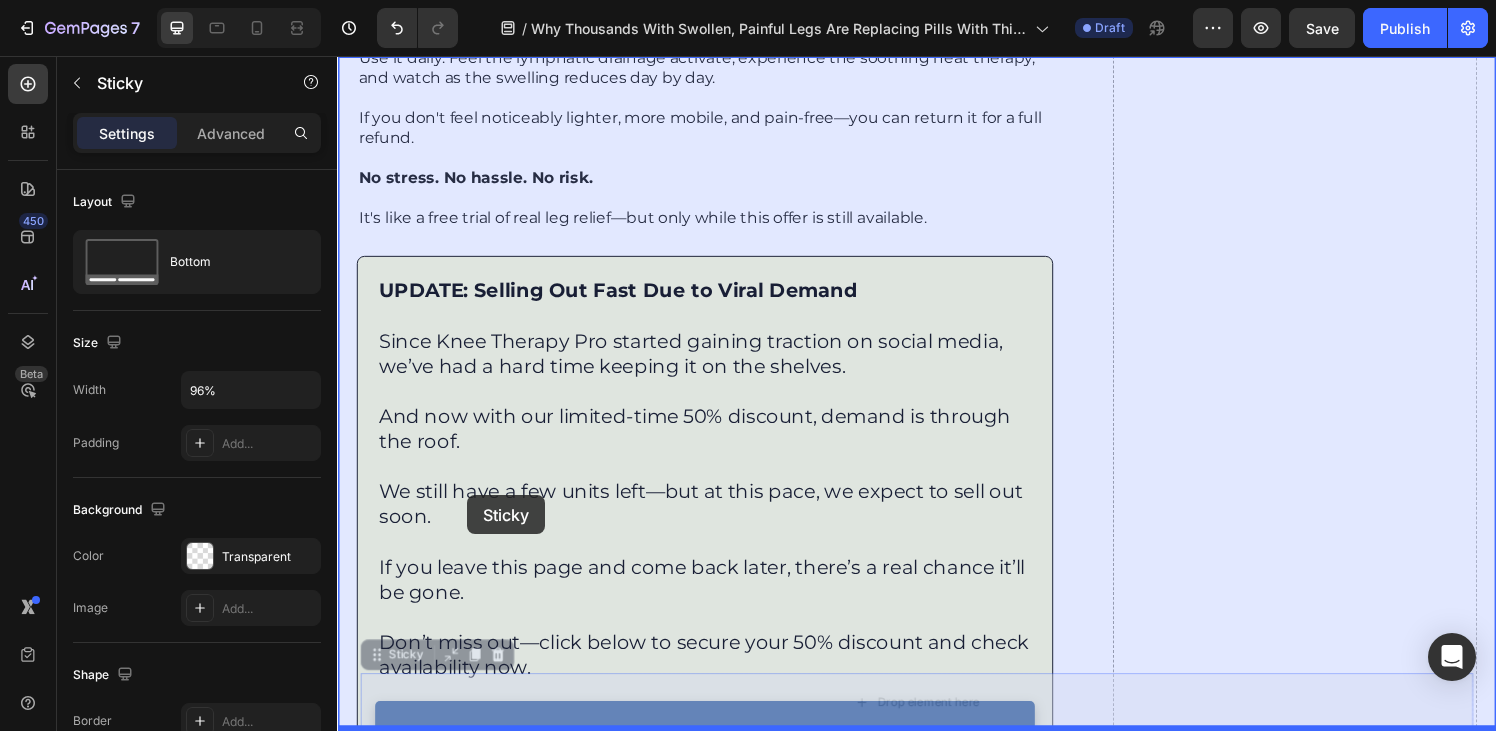 drag, startPoint x: 578, startPoint y: 696, endPoint x: 472, endPoint y: 513, distance: 211.48286 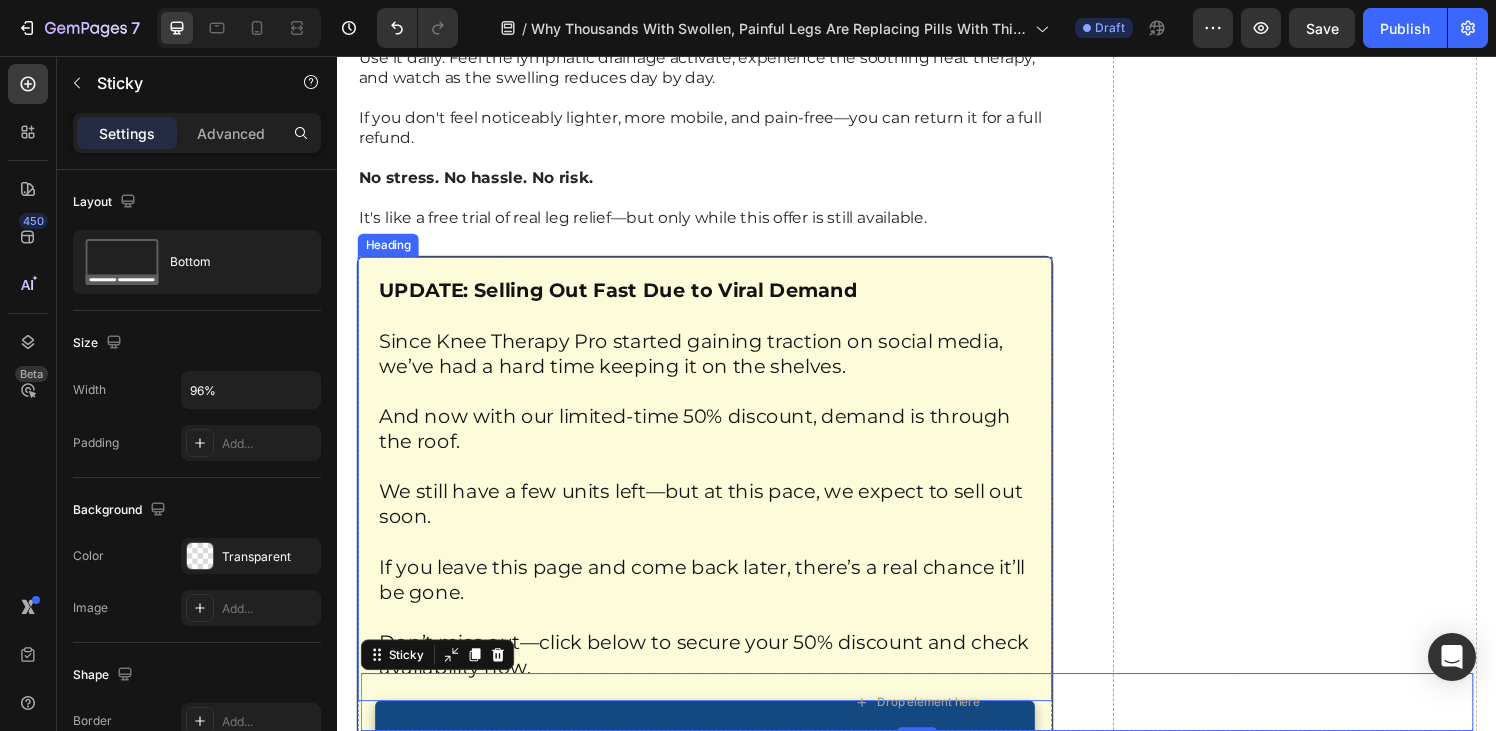 scroll, scrollTop: 11263, scrollLeft: 0, axis: vertical 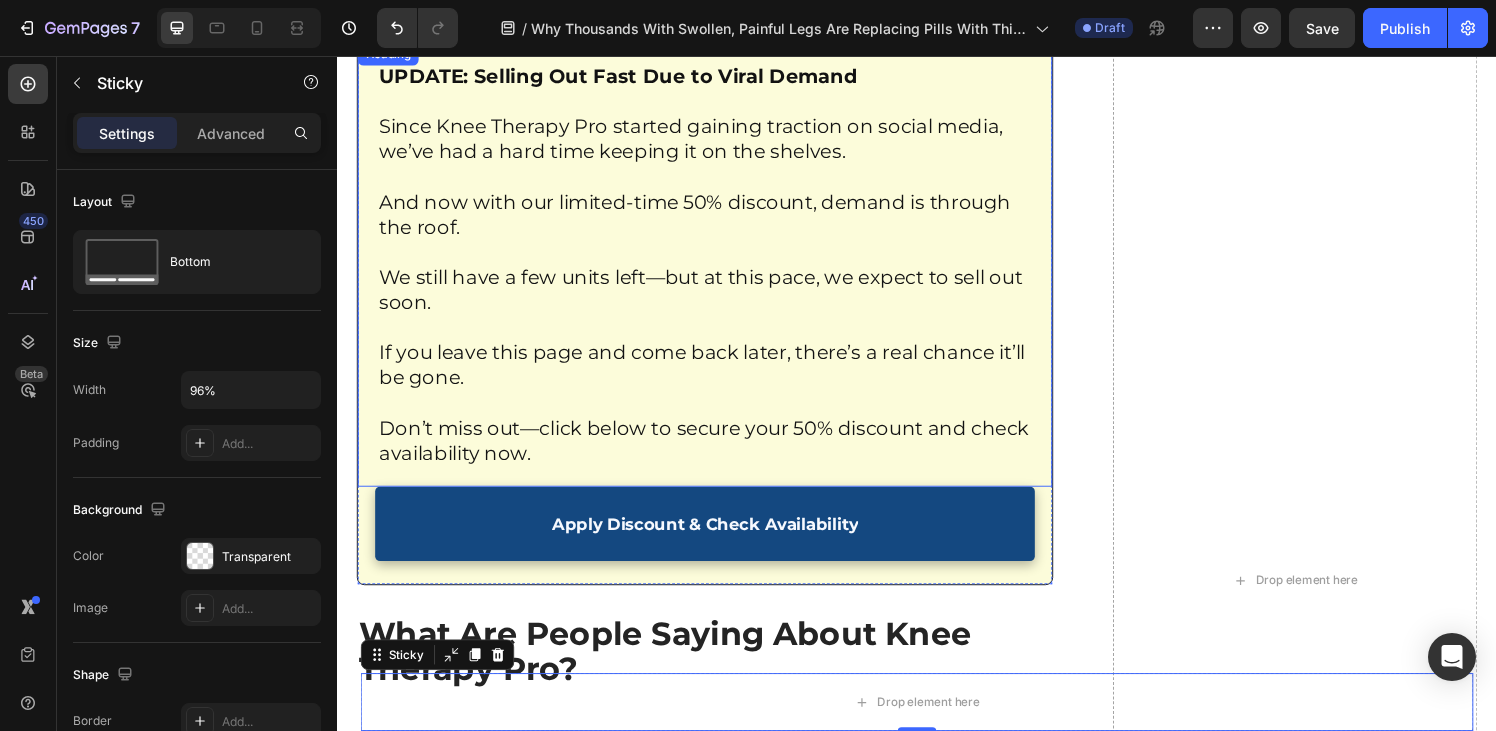 click on "⁠⁠⁠⁠⁠⁠⁠ UPDATE: Selling Out Fast Due to Viral Demand Since [PRODUCT] started gaining traction on social media, we’ve had a hard time keeping it on the shelves.    And now with our limited-time [PERCENT]% discount, demand is through the roof.   We still have a few units left—but at this pace, we expect to sell out soon.    If you leave this page and come back later, there’s a real chance it’ll be gone.   Don’t miss out—click below to secure your [PERCENT]% discount and check availability now." at bounding box center [717, 272] 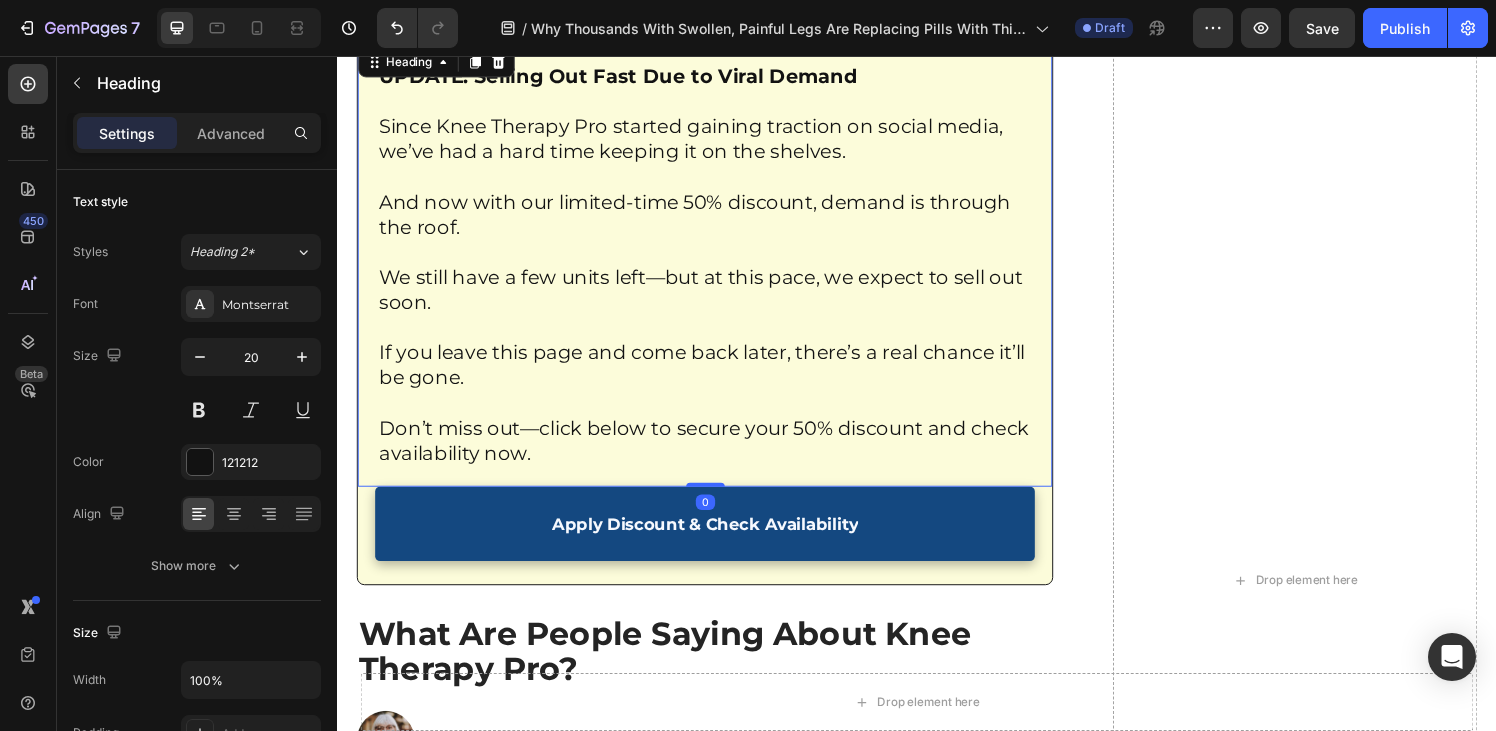 click on "⁠⁠⁠⁠⁠⁠⁠ UPDATE: Selling Out Fast Due to Viral Demand Since [PRODUCT] started gaining traction on social media, we’ve had a hard time keeping it on the shelves.    And now with our limited-time [PERCENT]% discount, demand is through the roof.   We still have a few units left—but at this pace, we expect to sell out soon.    If you leave this page and come back later, there’s a real chance it’ll be gone.   Don’t miss out—click below to secure your [PERCENT]% discount and check availability now. Heading   0" at bounding box center (717, 272) 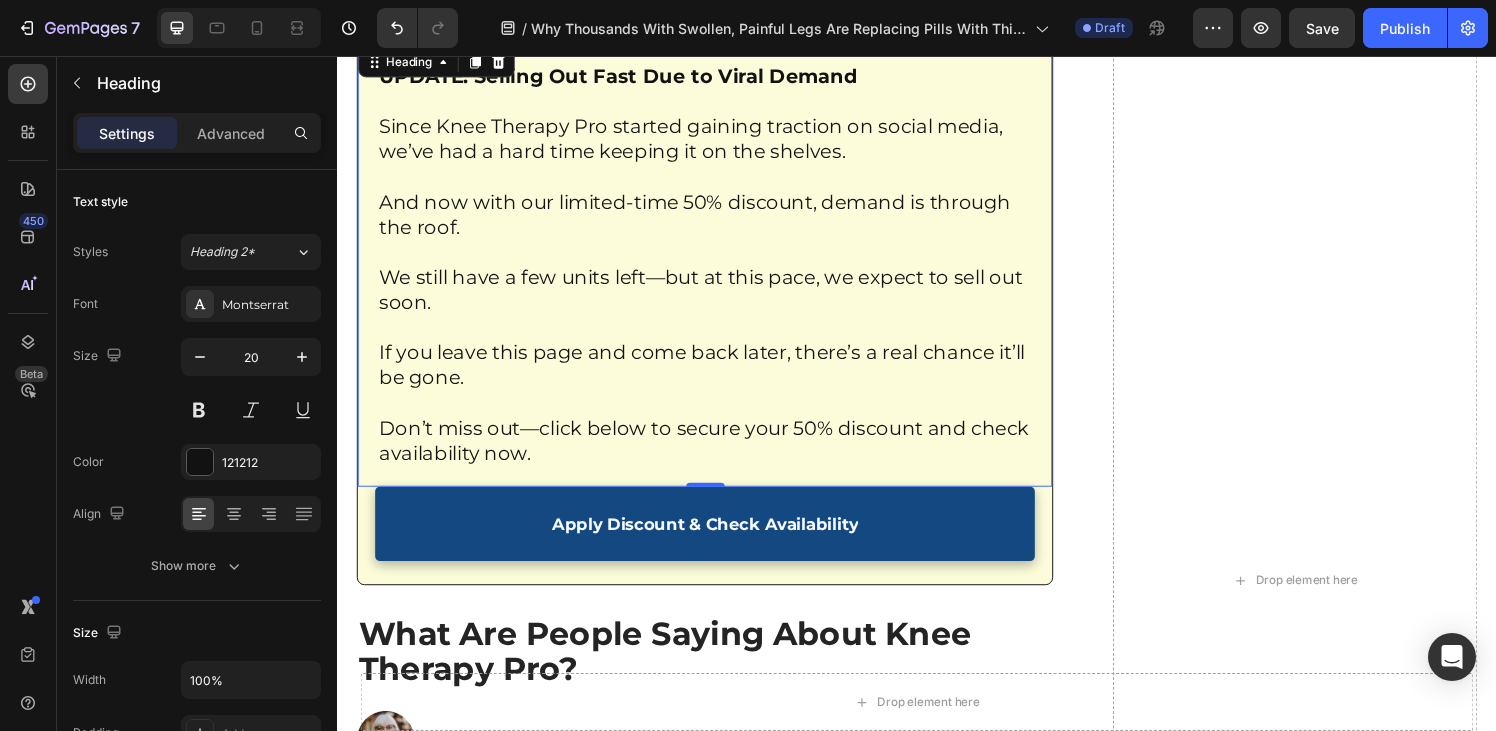 drag, startPoint x: 375, startPoint y: 132, endPoint x: 565, endPoint y: 279, distance: 240.22697 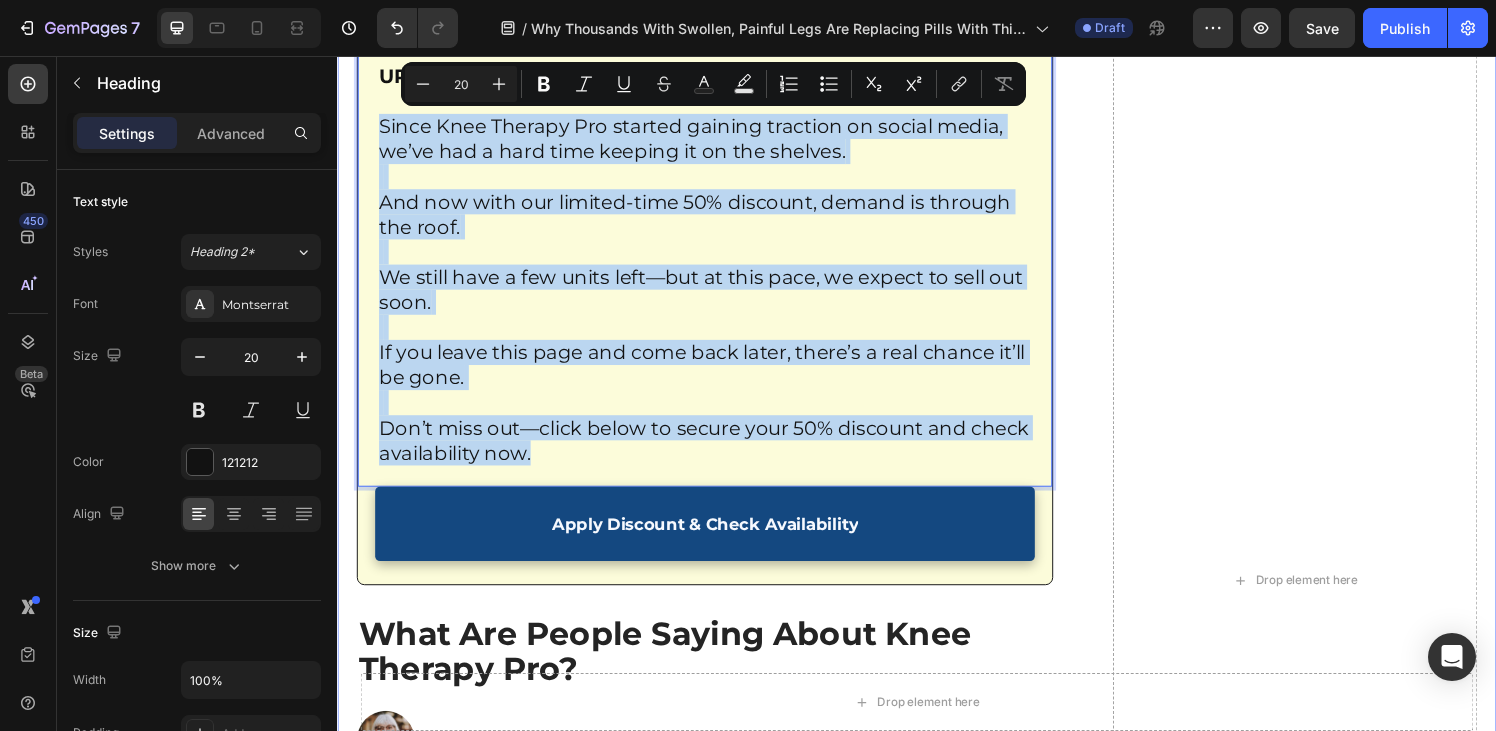 drag, startPoint x: 553, startPoint y: 458, endPoint x: 341, endPoint y: 125, distance: 394.7569 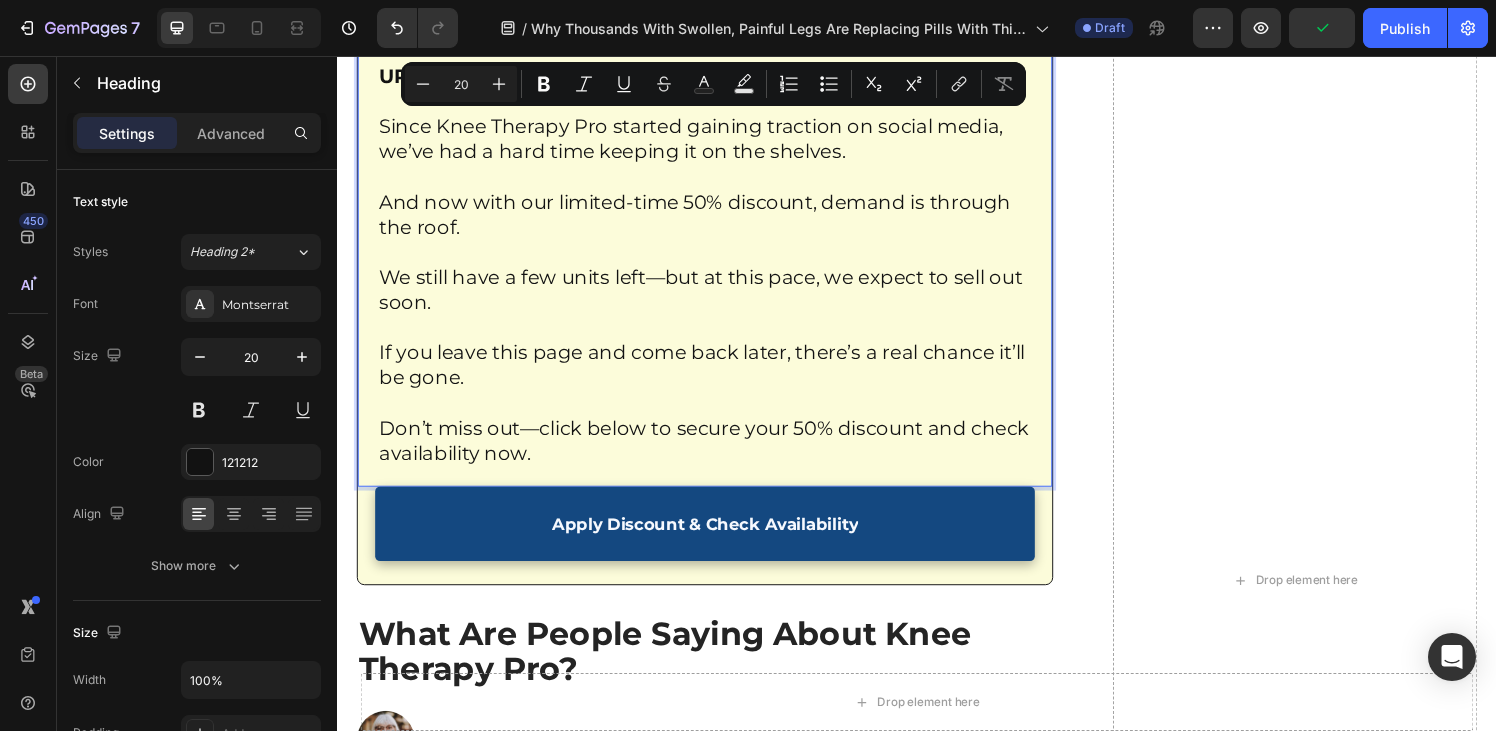 click on "UPDATE: Selling Out Fast Due to Viral Demand Since Knee Therapy Pro started gaining traction on social media, we’ve had a hard time keeping it on the shelves.    And now with our limited-time 50% discount, demand is through the roof.   We still have a few units left—but at this pace, we expect to sell out soon.    If you leave this page and come back later, there’s a real chance it’ll be gone.   Don’t miss out—click below to secure your 50% discount and check availability now." at bounding box center (717, 272) 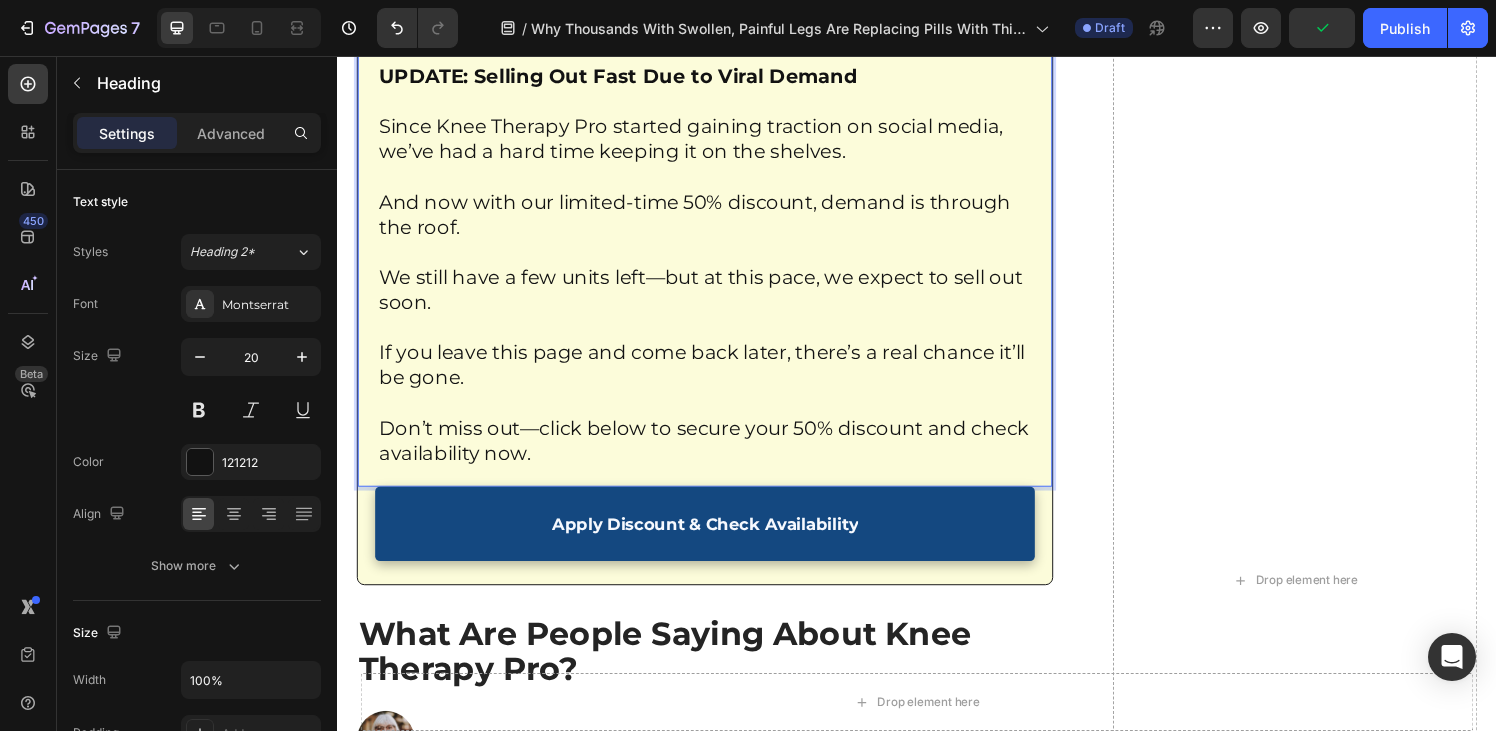 click on "UPDATE: Selling Out Fast Due to Viral Demand Since Knee Therapy Pro started gaining traction on social media, we’ve had a hard time keeping it on the shelves.    And now with our limited-time 50% discount, demand is through the roof.   We still have a few units left—but at this pace, we expect to sell out soon.    If you leave this page and come back later, there’s a real chance it’ll be gone.   Don’t miss out—click below to secure your 50% discount and check availability now." at bounding box center [717, 272] 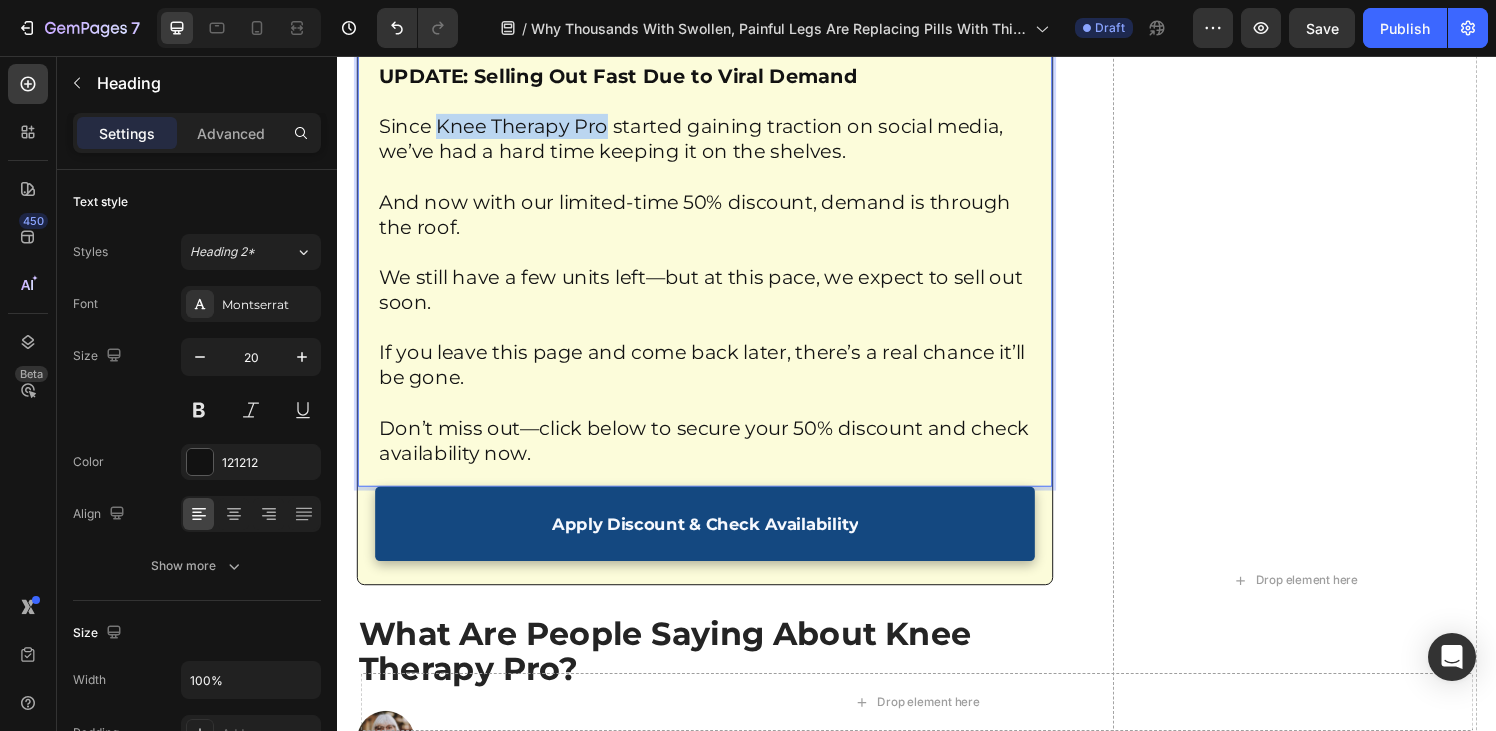 drag, startPoint x: 444, startPoint y: 131, endPoint x: 617, endPoint y: 129, distance: 173.01157 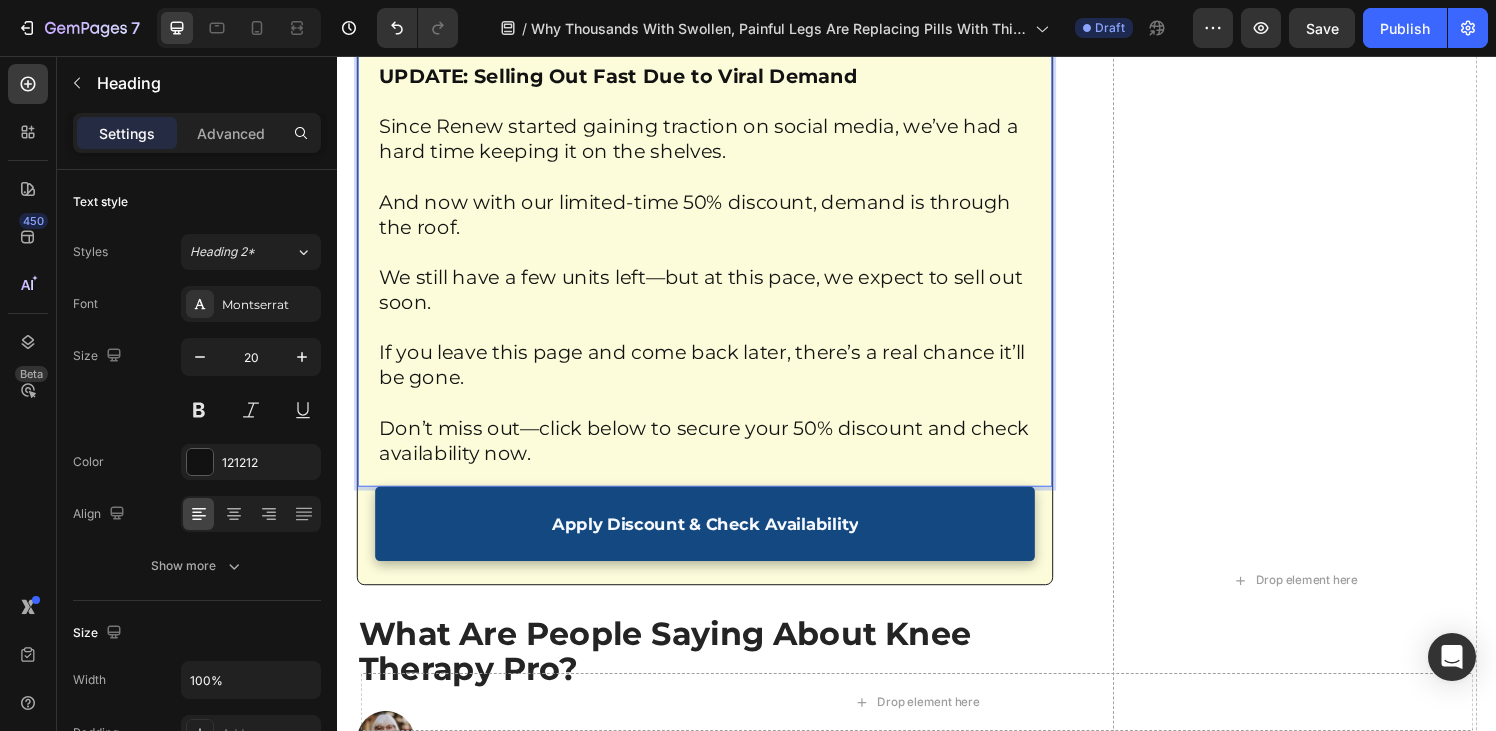 click on "UPDATE: Selling Out Fast Due to Viral Demand Since Renew started gaining traction on social media, we’ve had a hard time keeping it on the shelves.    And now with our limited-time 50% discount, demand is through the roof.   We still have a few units left—but at this pace, we expect to sell out soon.    If you leave this page and come back later, there’s a real chance it’ll be gone.   Don’t miss out—click below to secure your 50% discount and check availability now." at bounding box center [717, 272] 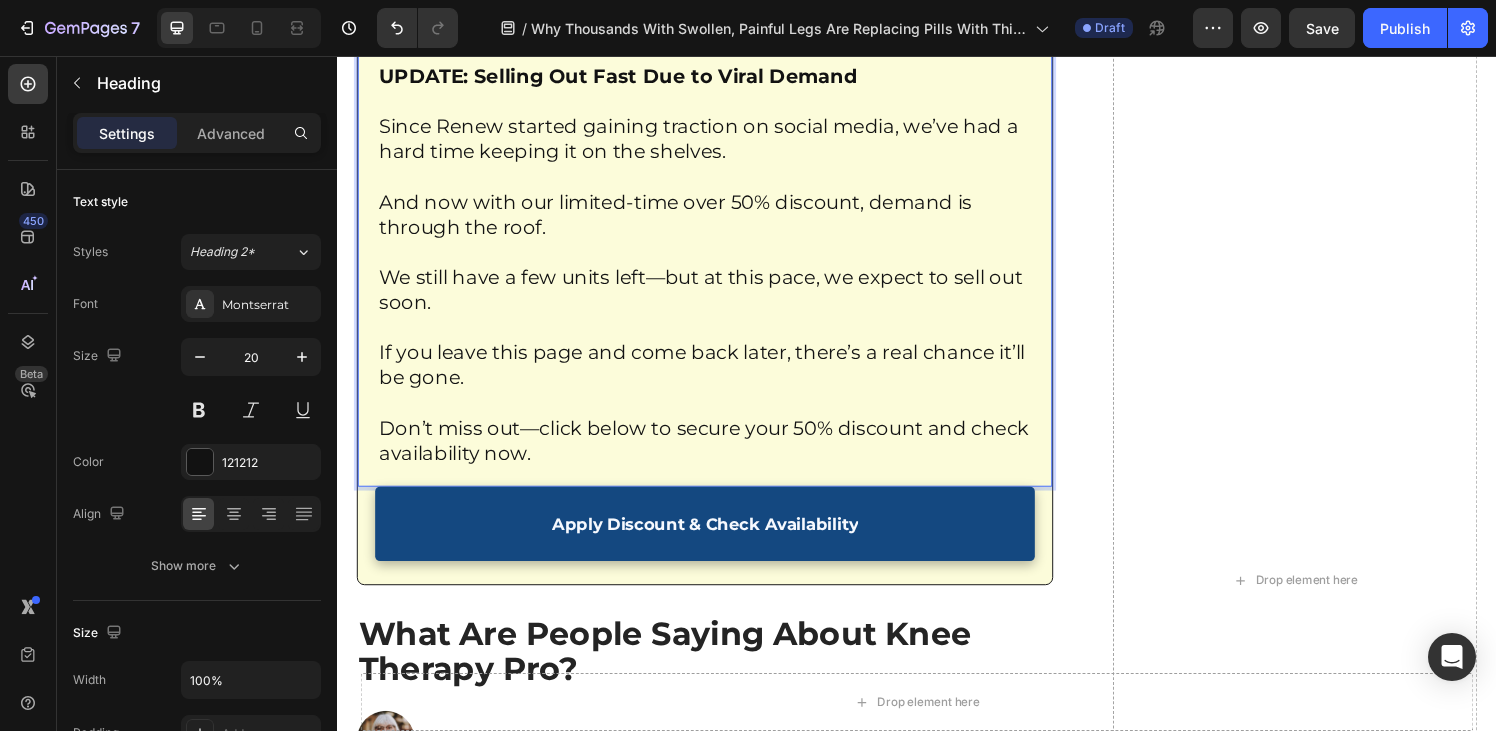 click on "UPDATE: Selling Out Fast Due to Viral Demand Since [PRODUCT] started gaining traction on social media, we’ve had a hard time keeping it on the shelves.    And now with our limited-time over [PERCENT]% discount, demand is through the roof.   We still have a few units left—but at this pace, we expect to sell out soon.    If you leave this page and come back later, there’s a real chance it’ll be gone.   Don’t miss out—click below to secure your [PERCENT]% discount and check availability now." at bounding box center (717, 272) 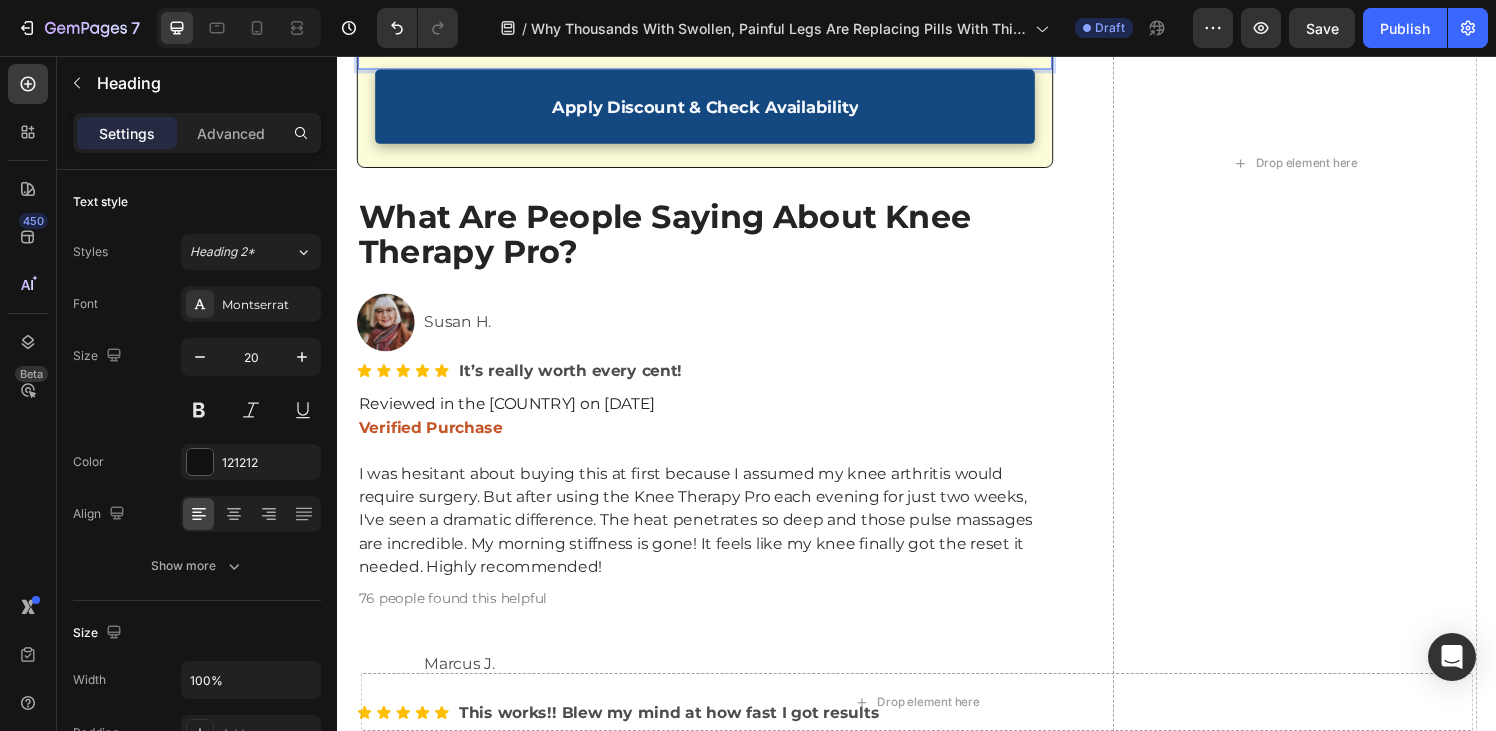 scroll, scrollTop: 11757, scrollLeft: 0, axis: vertical 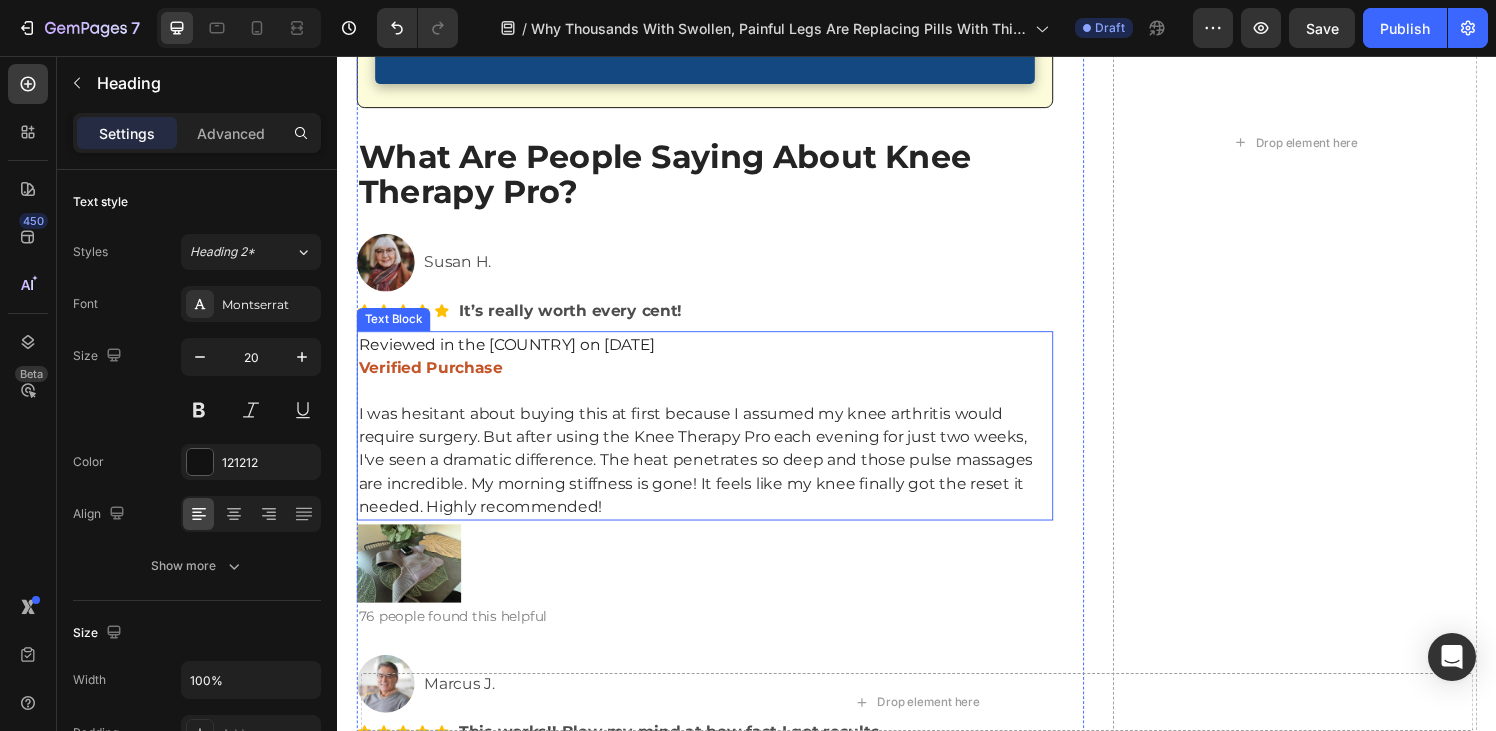 click on "I was hesitant about buying this at first because I assumed my knee arthritis would require surgery. But after using the Knee Therapy Pro each evening for just two weeks, I've seen a dramatic difference. The heat penetrates so deep and those pulse massages are incredible. My morning stiffness is gone! It feels like my knee finally got the reset it needed. Highly recommended!" at bounding box center [708, 474] 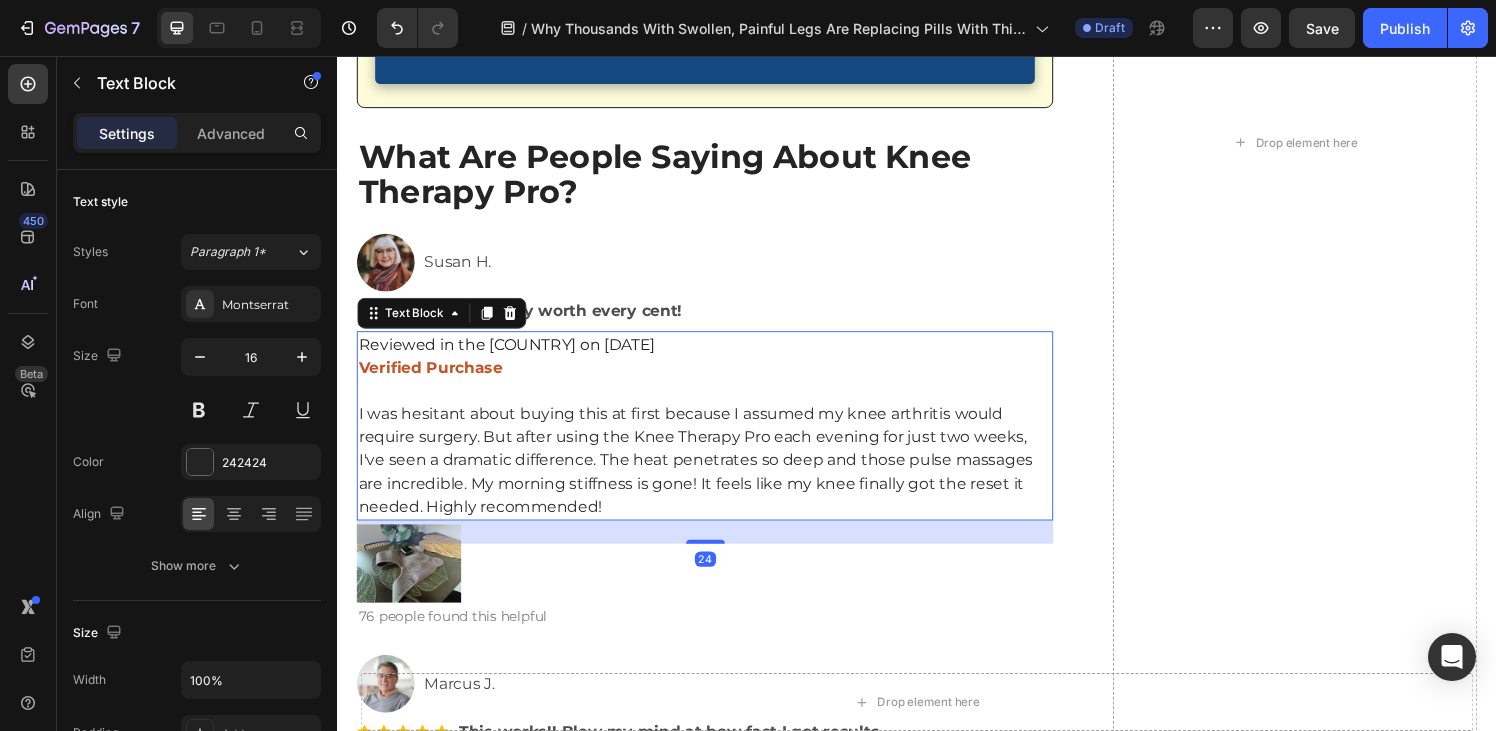 click on "I was hesitant about buying this at first because I assumed my knee arthritis would require surgery. But after using the Knee Therapy Pro each evening for just two weeks, I've seen a dramatic difference. The heat penetrates so deep and those pulse massages are incredible. My morning stiffness is gone! It feels like my knee finally got the reset it needed. Highly recommended!" at bounding box center [708, 474] 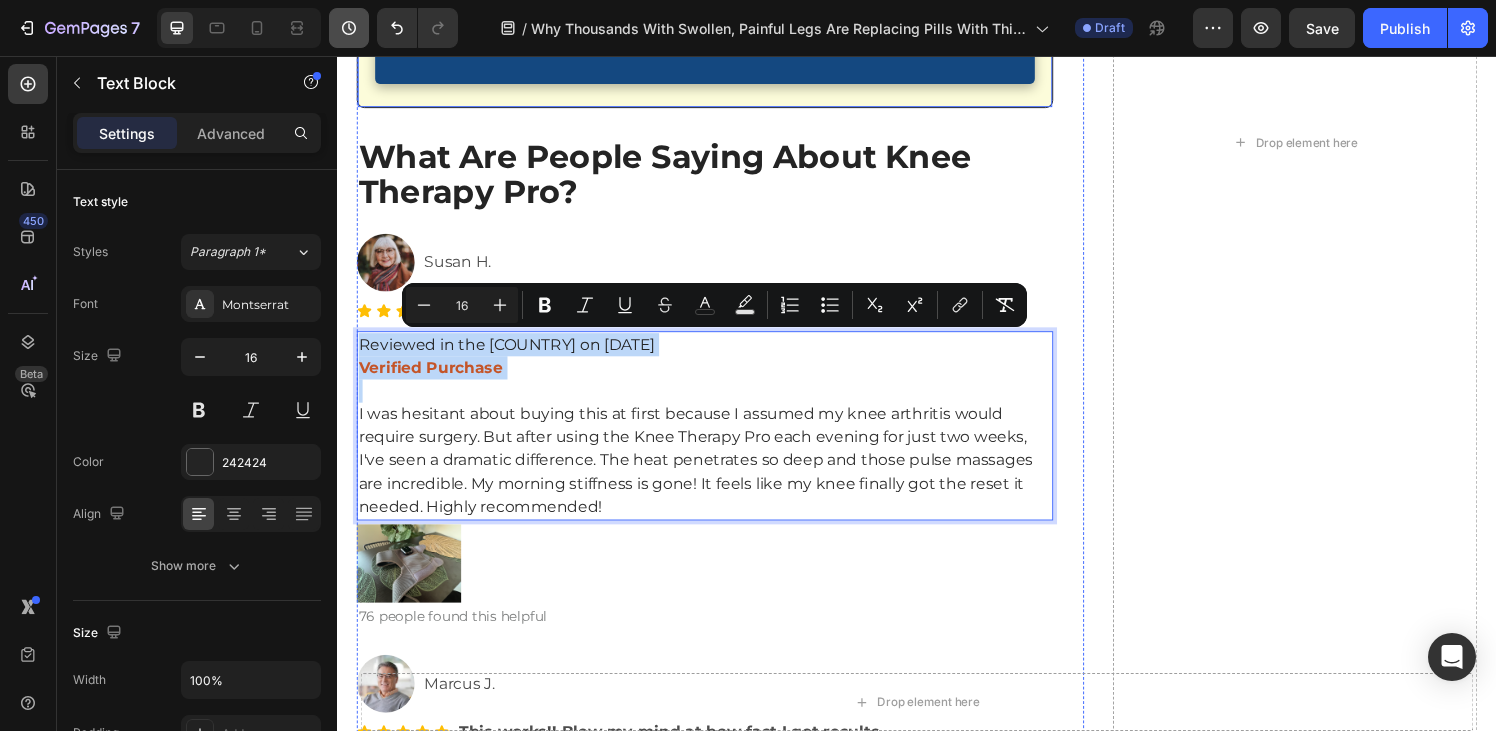 copy on "Reviewed in the [COUNTRY] on [DATE] Verified Purchase" 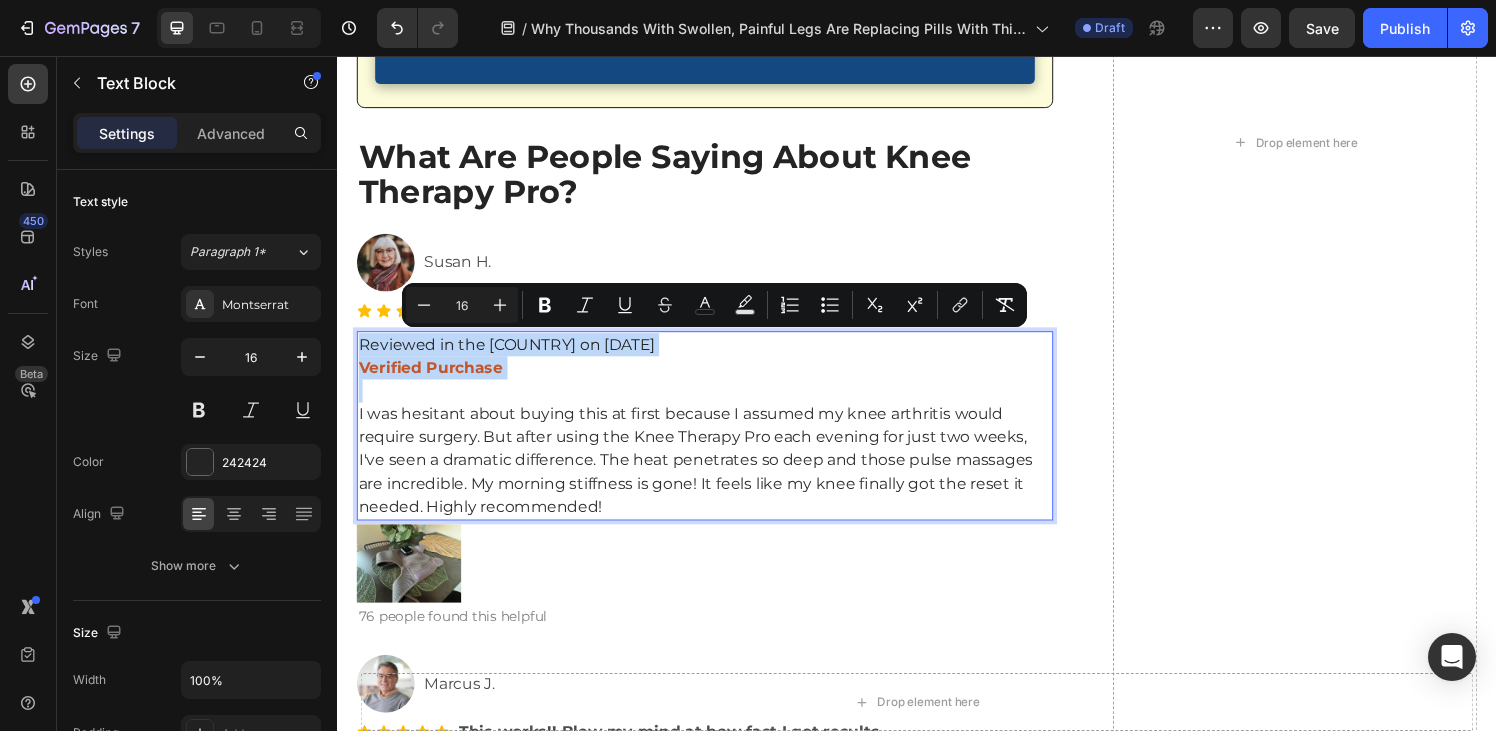 click on "I was hesitant about buying this at first because I assumed my knee arthritis would require surgery. But after using the Knee Therapy Pro each evening for just two weeks, I've seen a dramatic difference. The heat penetrates so deep and those pulse massages are incredible. My morning stiffness is gone! It feels like my knee finally got the reset it needed. Highly recommended!" at bounding box center (708, 474) 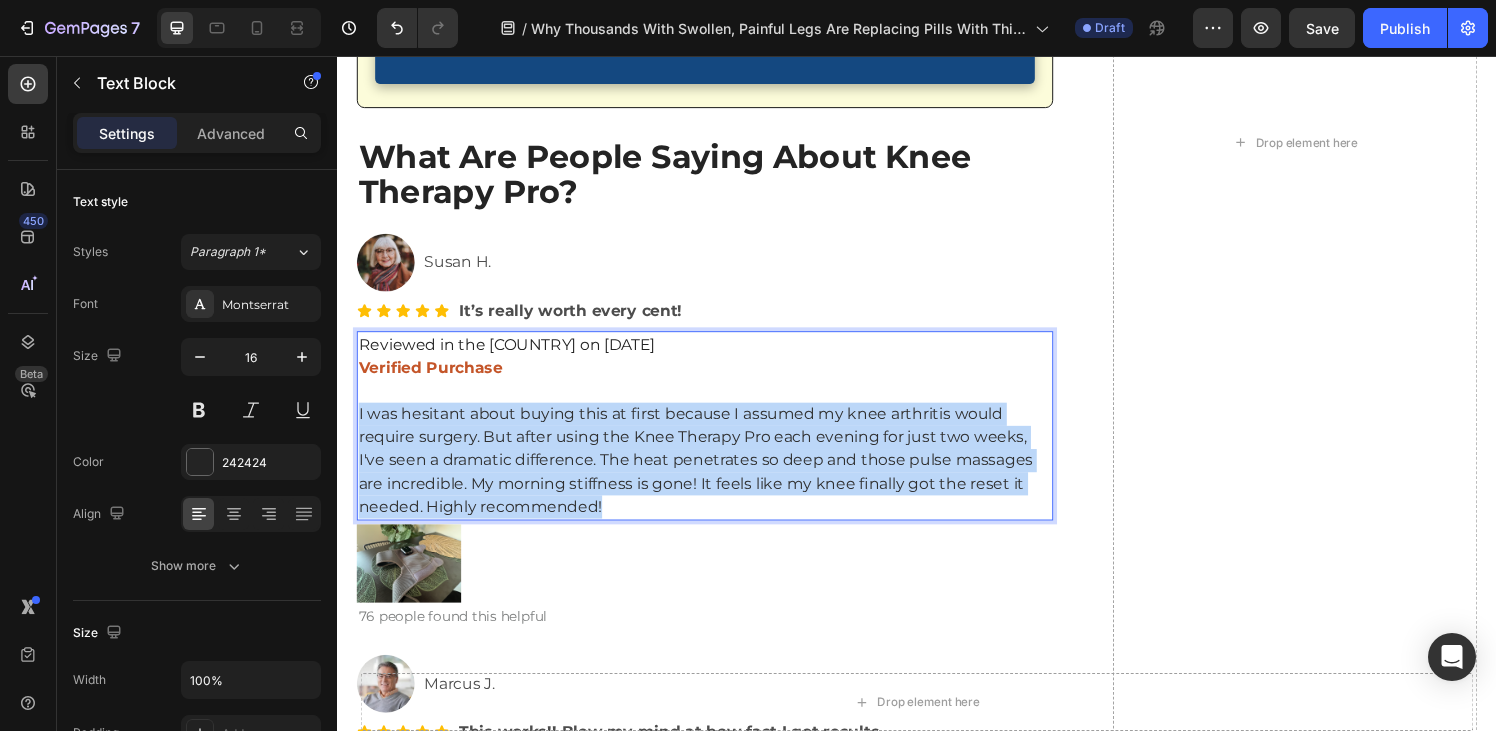 drag, startPoint x: 625, startPoint y: 523, endPoint x: 358, endPoint y: 426, distance: 284.07394 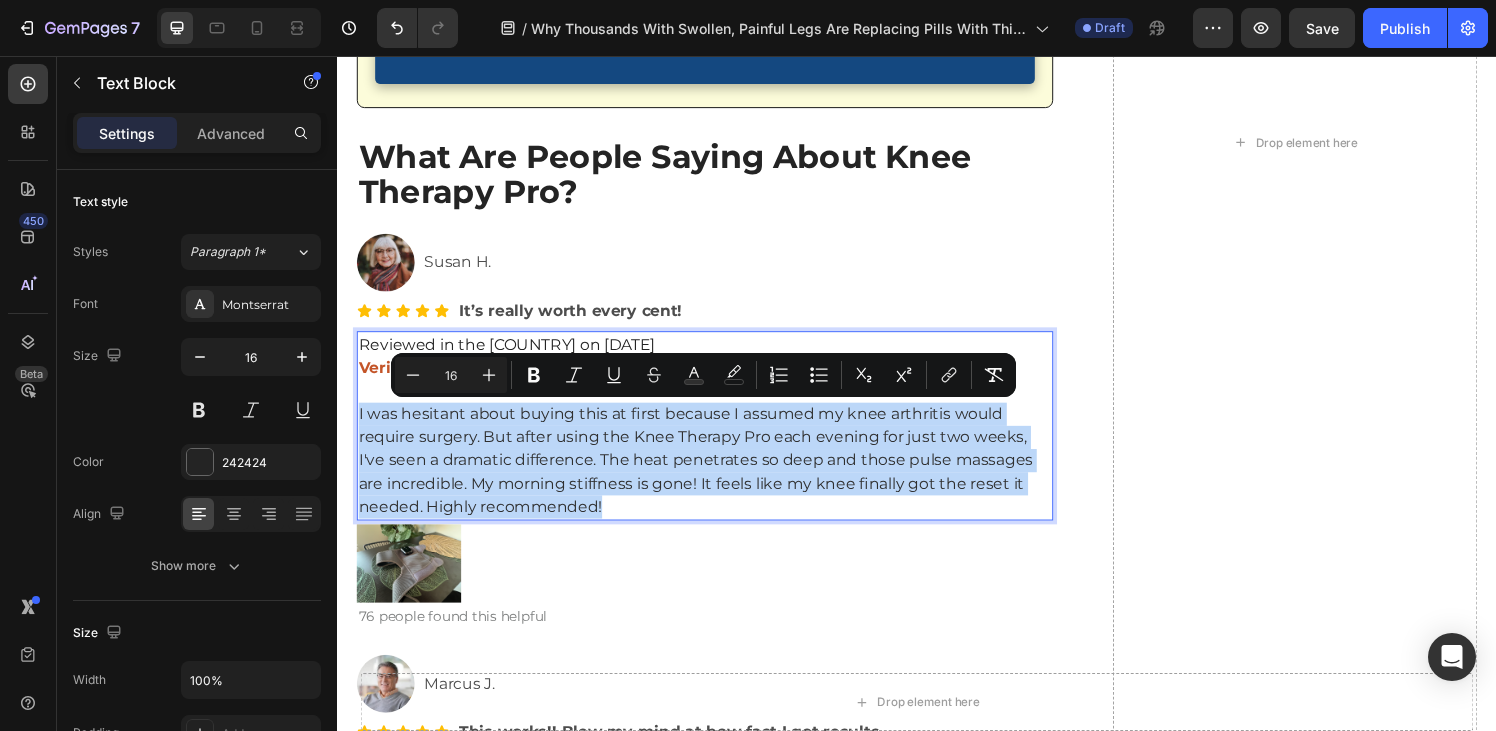 copy on "I was hesitant about buying this at first because I assumed my knee arthritis would require surgery. But after using the Knee Therapy Pro each evening for just two weeks, I've seen a dramatic difference. The heat penetrates so deep and those pulse massages are incredible. My morning stiffness is gone! It feels like my knee finally got the reset it needed. Highly recommended!" 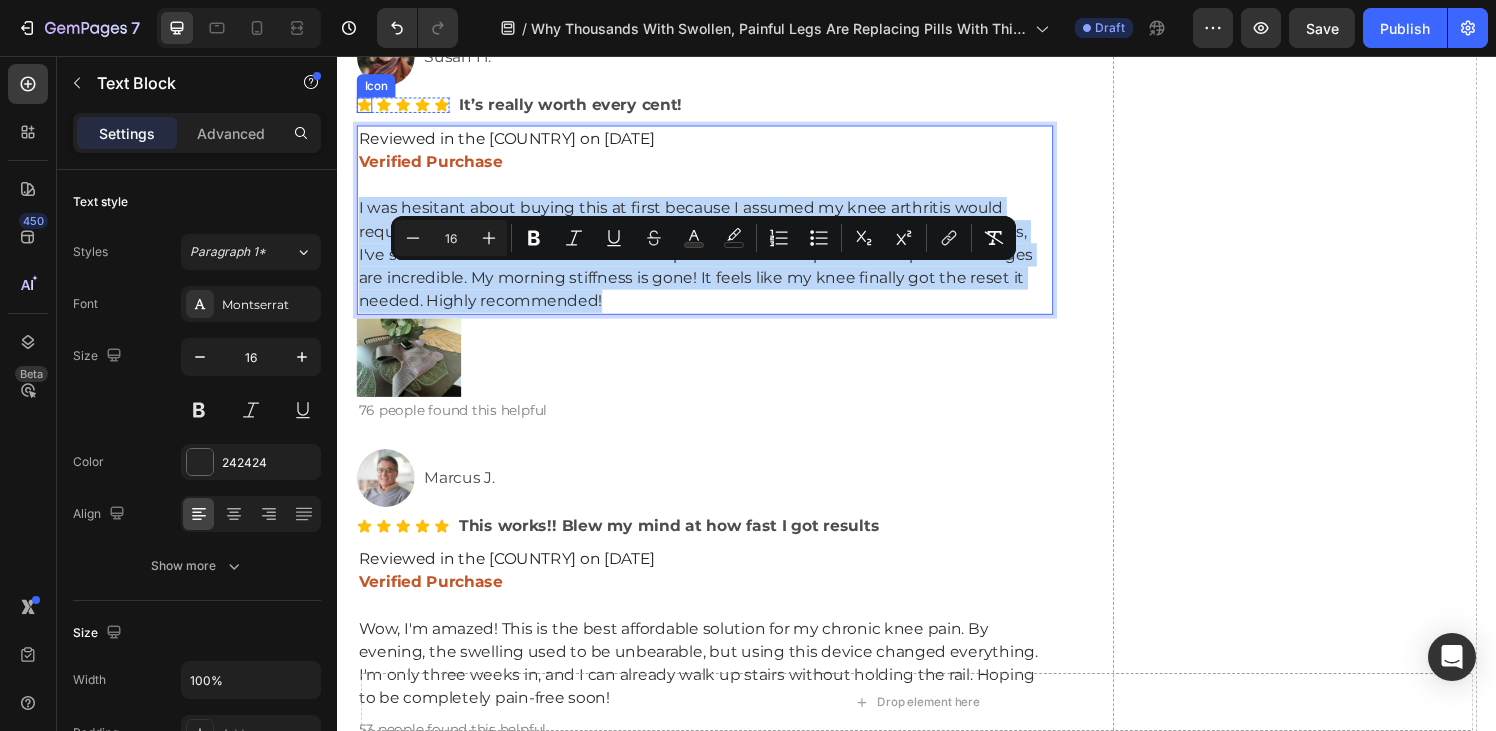 scroll, scrollTop: 11976, scrollLeft: 0, axis: vertical 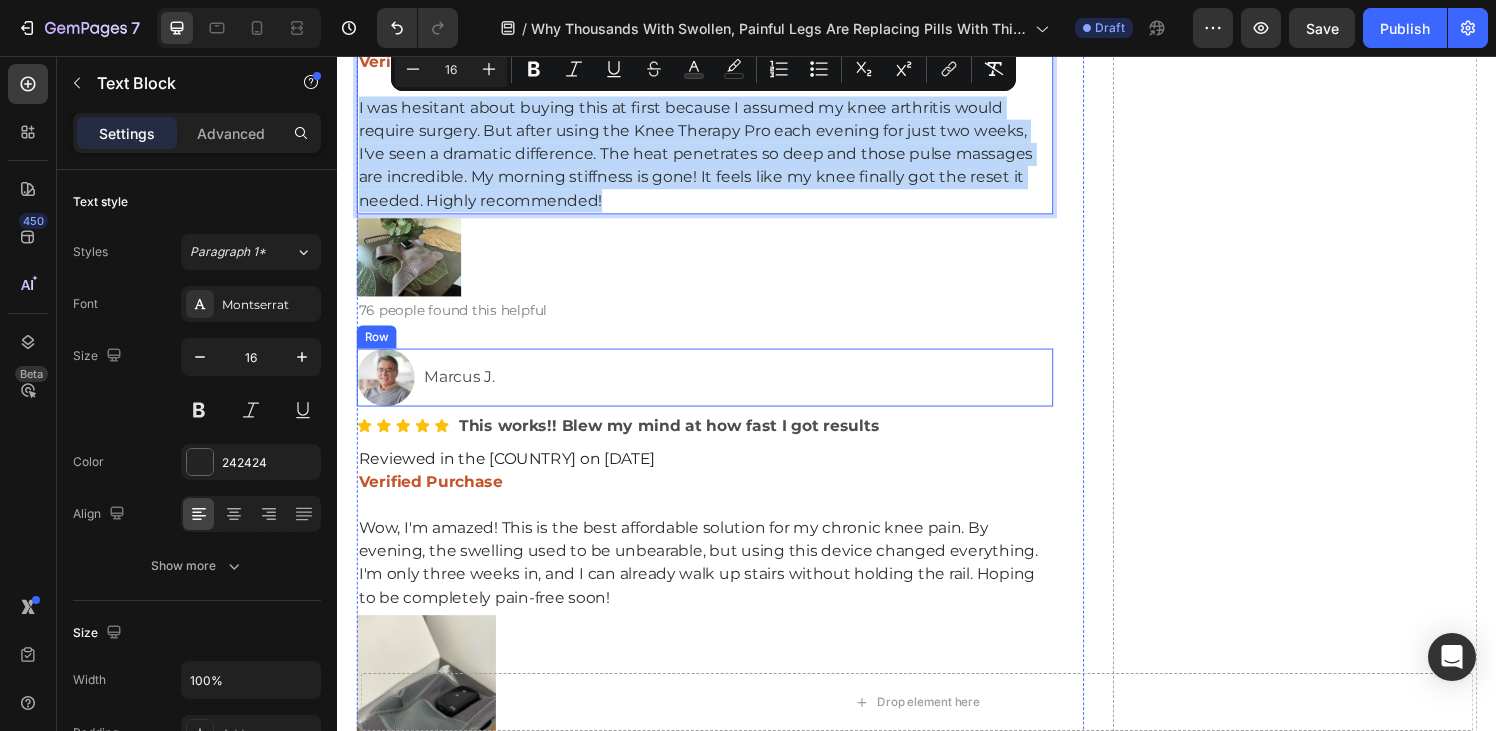 click on "⁠⁠⁠⁠⁠⁠⁠ Try [PRODUCT] Completely Risk-Free for [DAYS]-day Heading We get it—trying something new can feel like a gamble. That's why [PRODUCT] comes with a [DAYS]-day money-back guarantee . Use it daily. Feel the lymphatic drainage activate, experience the soothing heat therapy, and watch as the swelling reduces day by day. If you don't feel noticeably lighter, more mobile, and pain-free—you can return it for a full refund. No stress. No hassle. No risk. It's like a free trial of real leg relief—but only while this offer is still available. Text Block ⁠⁠⁠⁠⁠⁠⁠ UPDATE: Selling Out Fast Due to Viral Demand Since [PRODUCT] started gaining traction on social media, we’ve had a hard time keeping it on the shelves.    And now with our limited-time over [PERCENT]% discount, demand is through the roof.   We still have a few units left—but at this pace, we expect to sell out soon.    If you leave this page and come back later, there’s a real chance it’ll be gone.   Heading Button Row Heading Image" at bounding box center [733, -75] 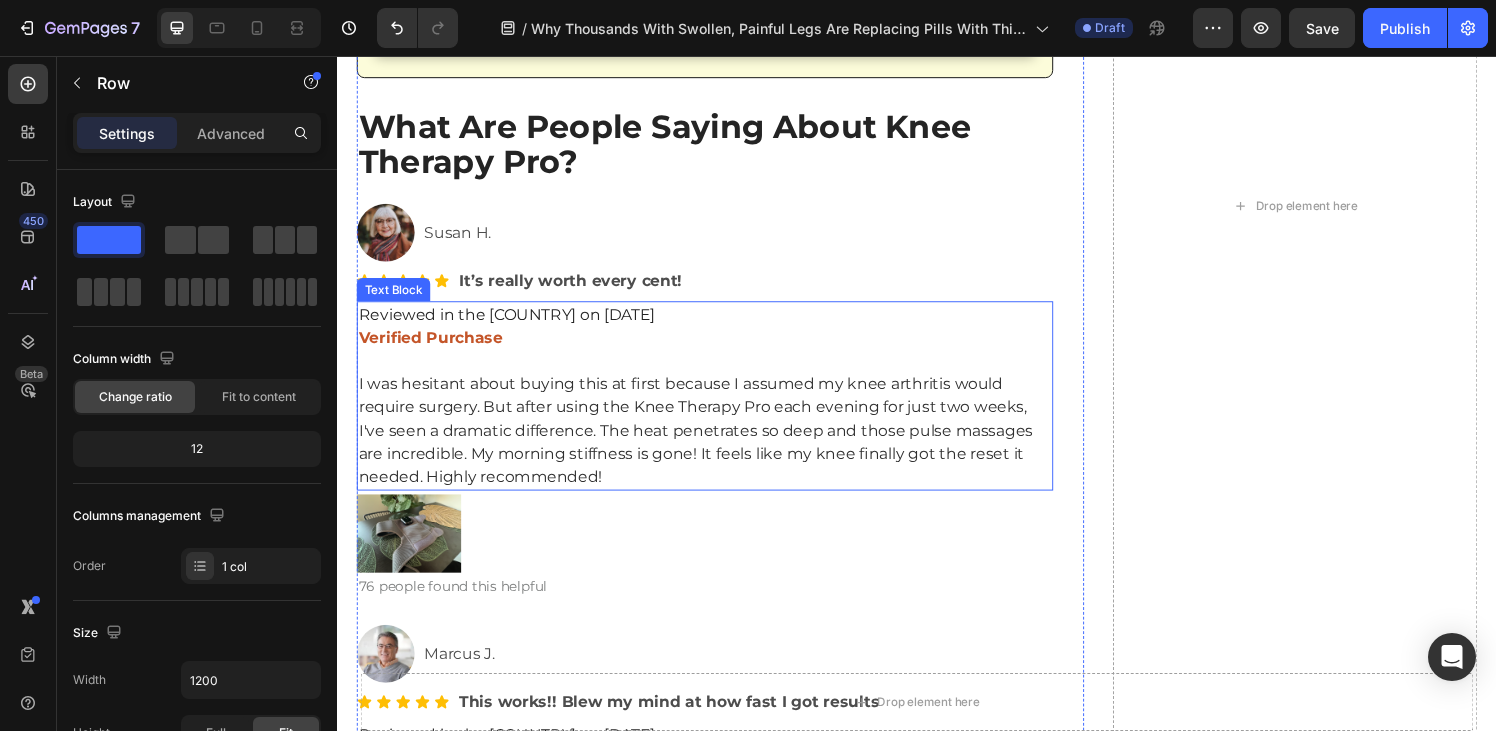 scroll, scrollTop: 11793, scrollLeft: 0, axis: vertical 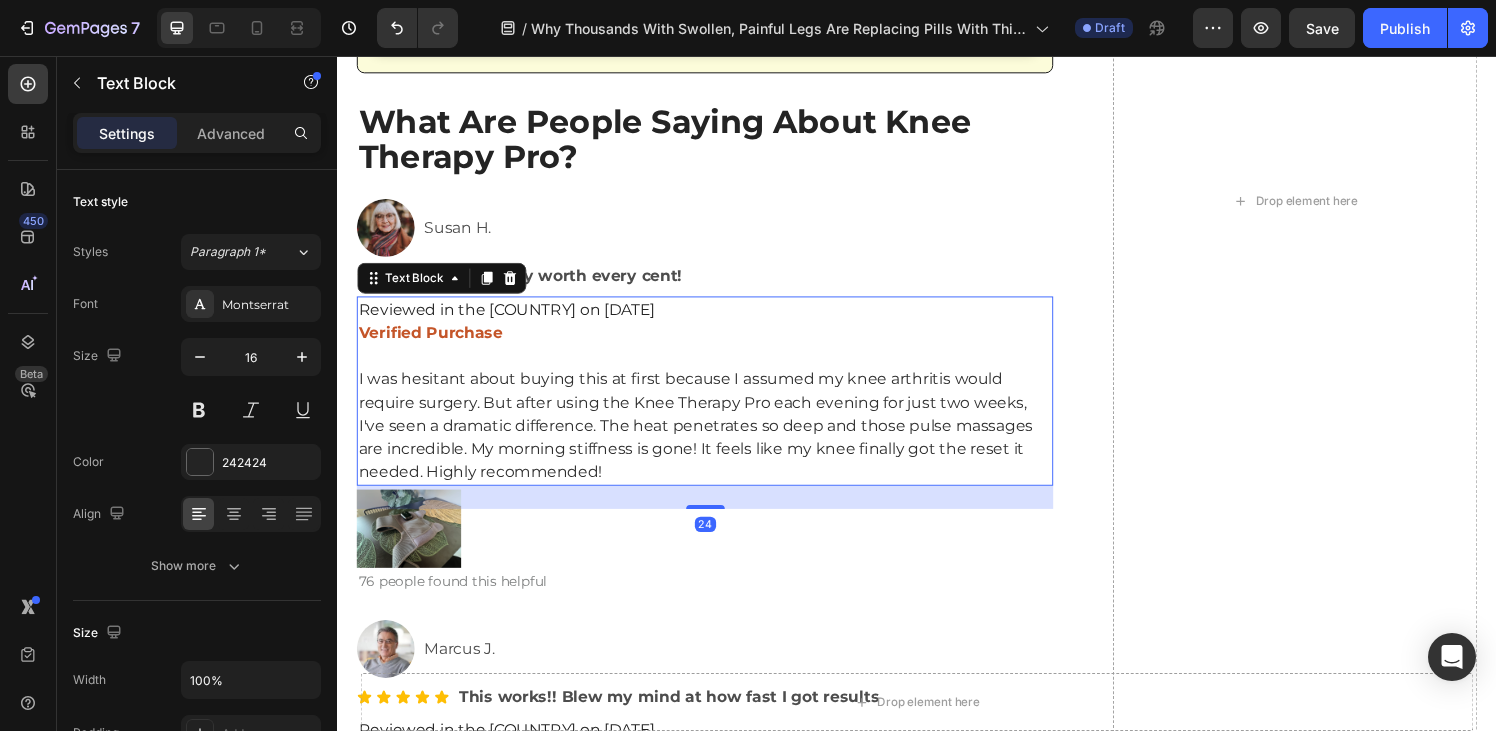 click on "I was hesitant about buying this at first because I assumed my knee arthritis would require surgery. But after using the Knee Therapy Pro each evening for just two weeks, I've seen a dramatic difference. The heat penetrates so deep and those pulse massages are incredible. My morning stiffness is gone! It feels like my knee finally got the reset it needed. Highly recommended!" at bounding box center [708, 438] 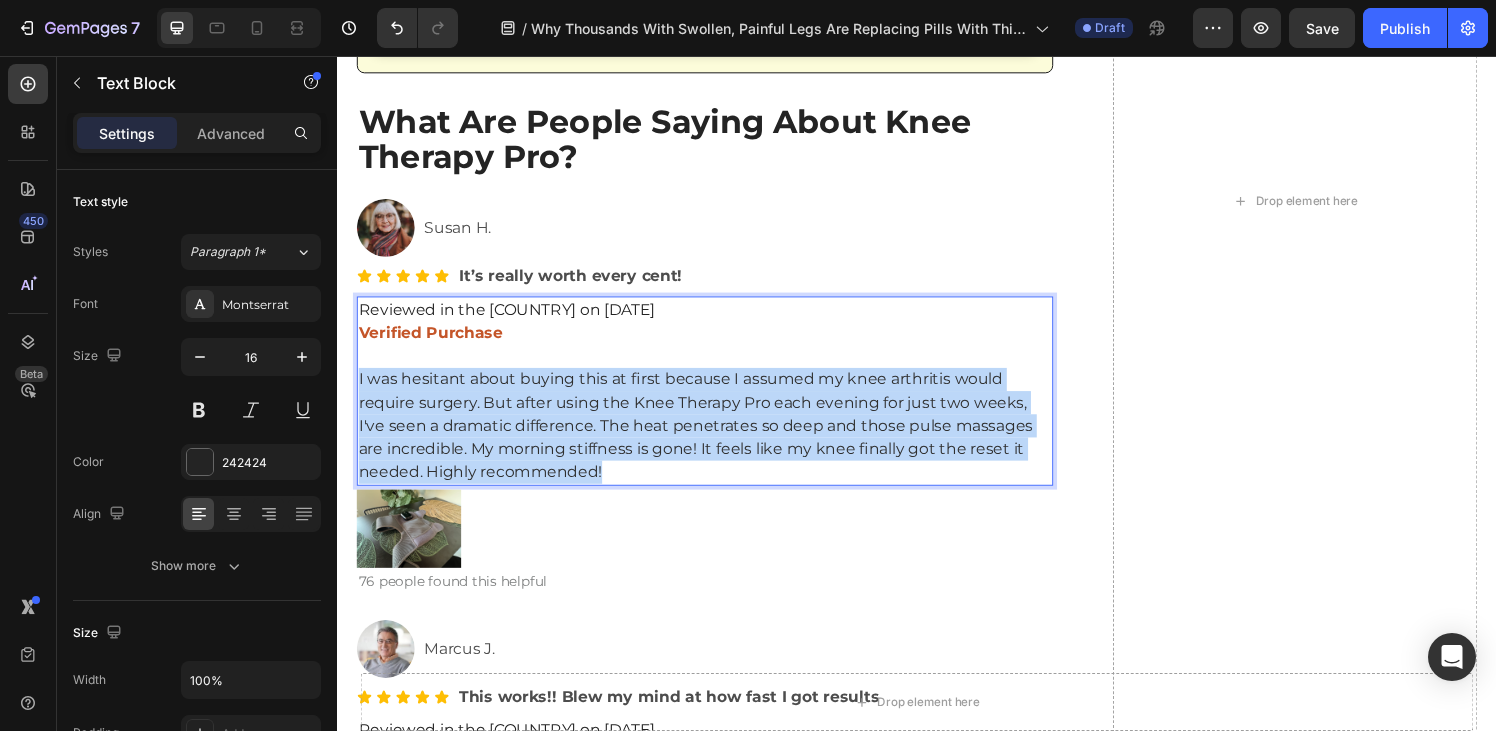 drag, startPoint x: 644, startPoint y: 497, endPoint x: 337, endPoint y: 392, distance: 324.45956 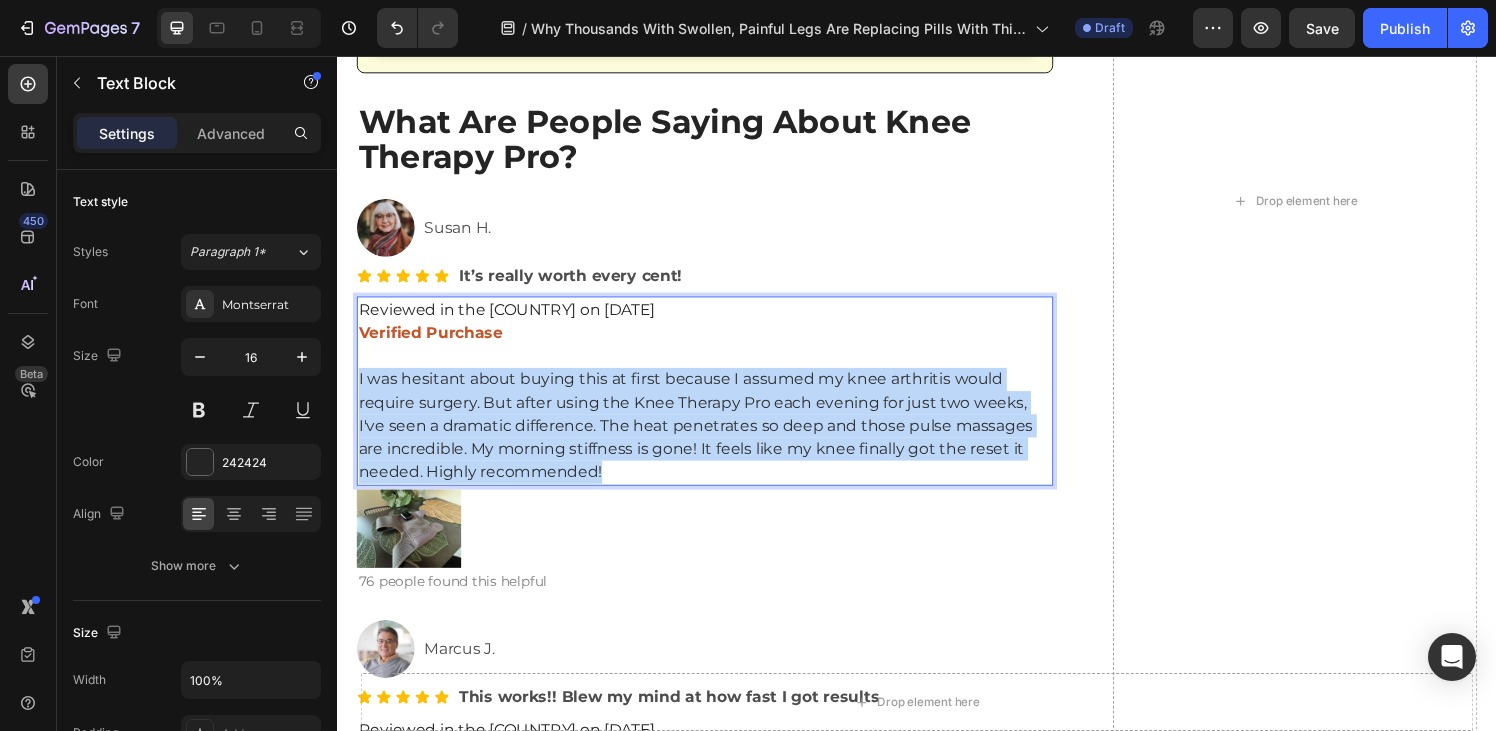click on "Try [PRODUCT] Completely Risk-Free for [DAYS]-day Heading We get it—trying something new can feel like a gamble.   That's why [PRODUCT] comes with a [DAYS]-day money-back guarantee .   Use it daily. Feel the lymphatic drainage activate, experience the soothing heat therapy, and watch as the swelling reduces day by day.   If you don't feel noticeably lighter, more mobile, and pain-free—you can return it for a full refund.   No stress. No hassle. No risk.   It's like a free trial of real leg relief—but only while this offer is still available. Text Block UPDATE: Selling Out Fast Due to Viral Demand Since [PRODUCT] started gaining traction on social media, we’ve had a hard time keeping it on the shelves.    And now with our limited-time over [PERCENT]% discount, demand is through the roof.   We still have a few units left—but at this pace, we expect to sell out soon.    If you leave this page and come back later, there’s a real chance it’ll be gone.   Heading Apply Discount & Check Availability Button Row Image" at bounding box center (937, 230) 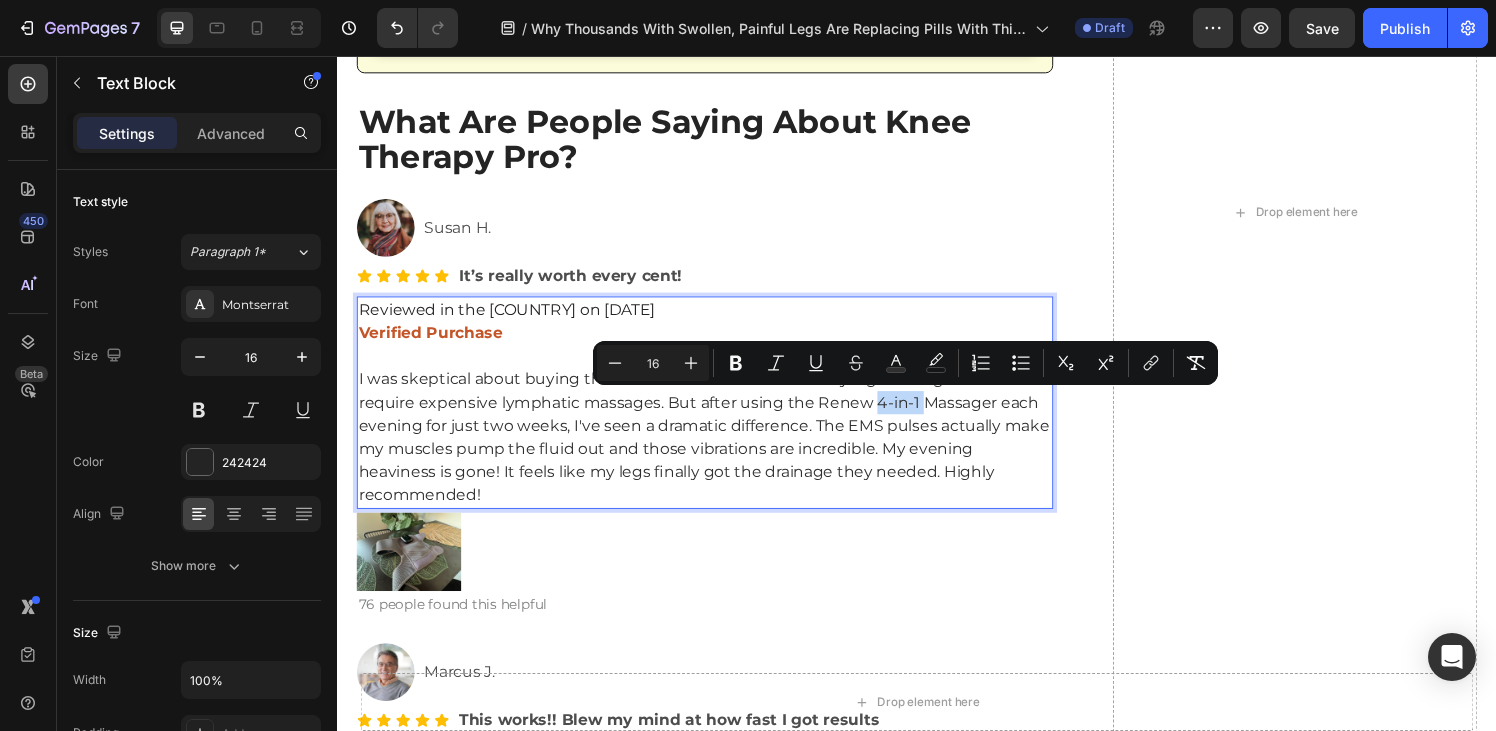 drag, startPoint x: 891, startPoint y: 416, endPoint x: 941, endPoint y: 416, distance: 50 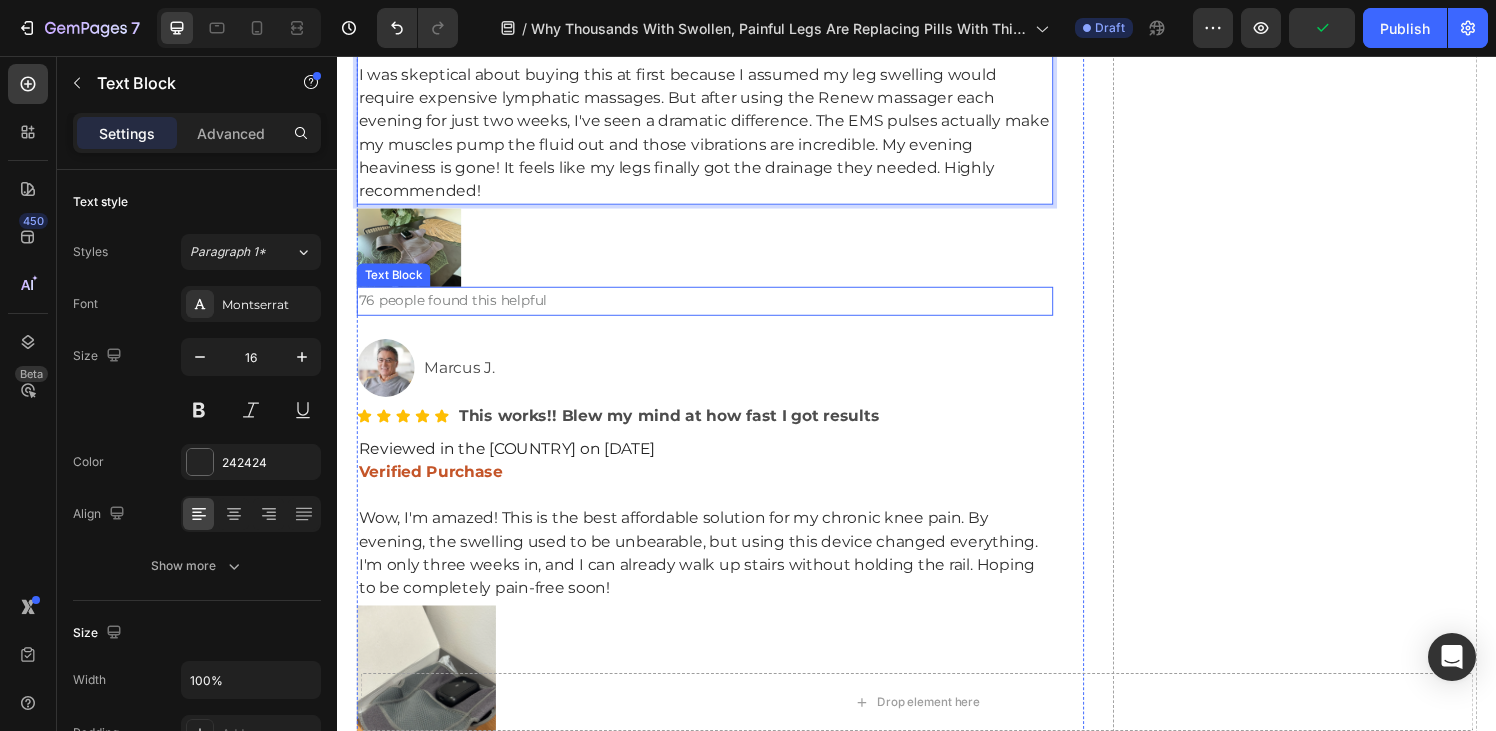 scroll, scrollTop: 12146, scrollLeft: 0, axis: vertical 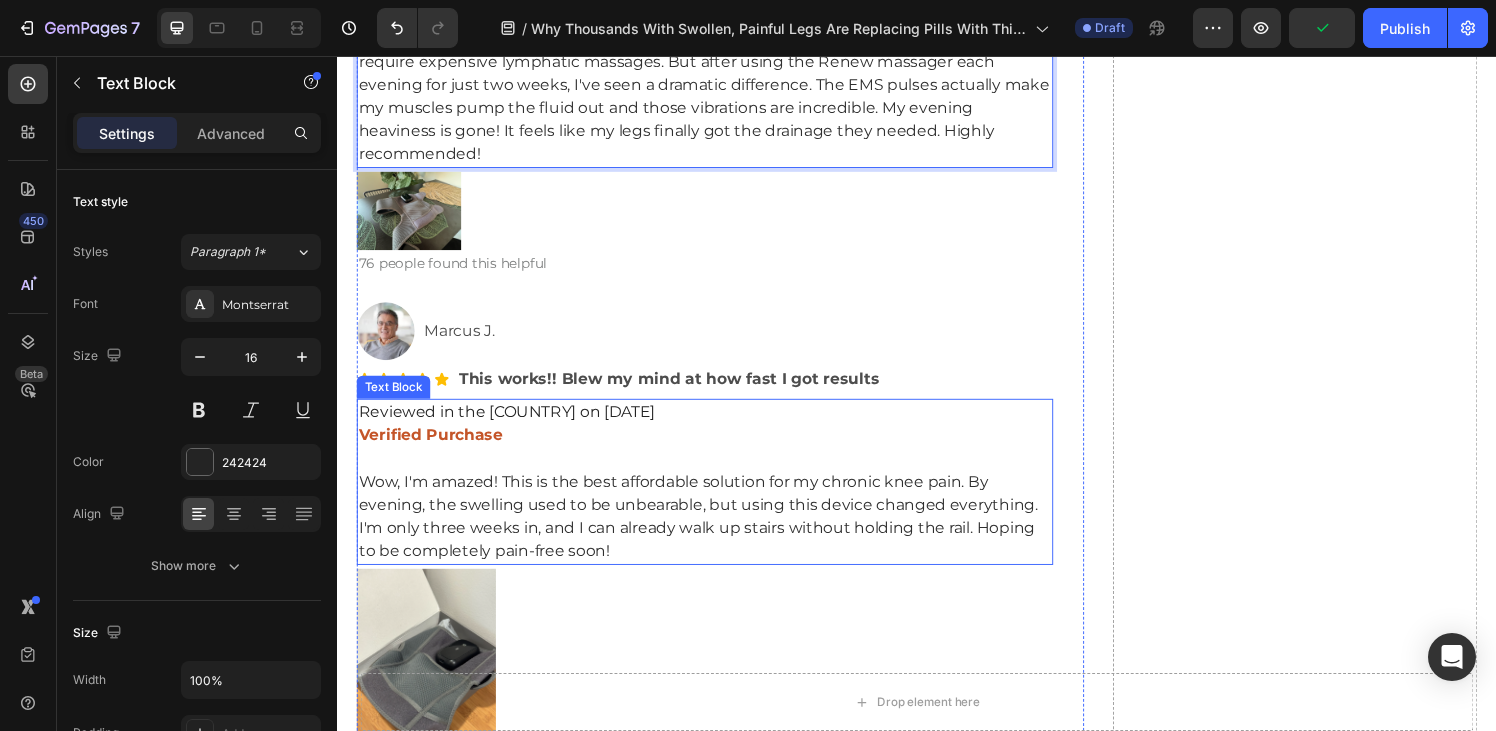 click on "Wow, I'm amazed! This is the best affordable solution for my chronic knee pain. By evening, the swelling used to be unbearable, but using this device changed everything. I'm only three weeks in, and I can already walk up stairs without holding the rail. Hoping to be completely pain-free soon!" at bounding box center (717, 533) 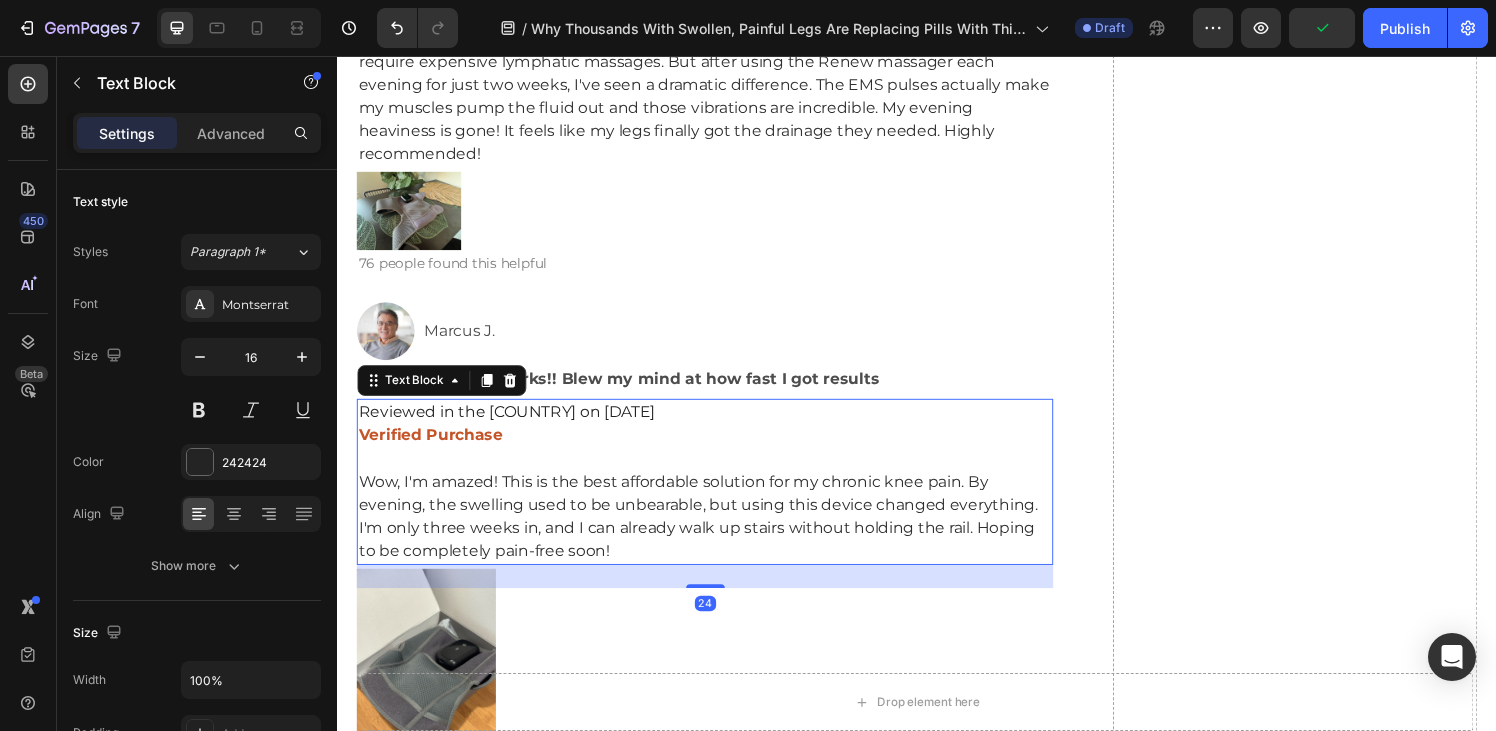 click on "Wow, I'm amazed! This is the best affordable solution for my chronic knee pain. By evening, the swelling used to be unbearable, but using this device changed everything. I'm only three weeks in, and I can already walk up stairs without holding the rail. Hoping to be completely pain-free soon!" at bounding box center [717, 533] 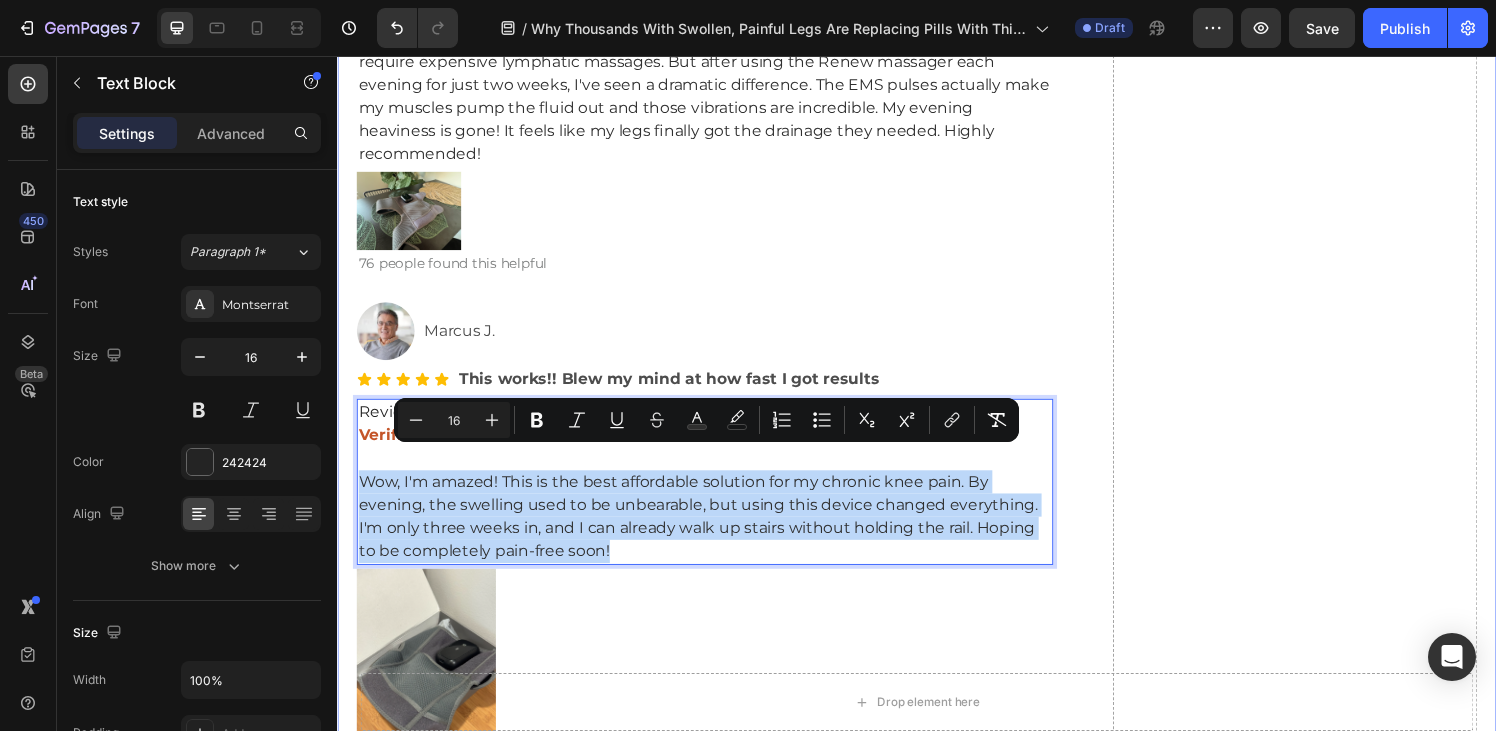 drag, startPoint x: 634, startPoint y: 545, endPoint x: 344, endPoint y: 475, distance: 298.32867 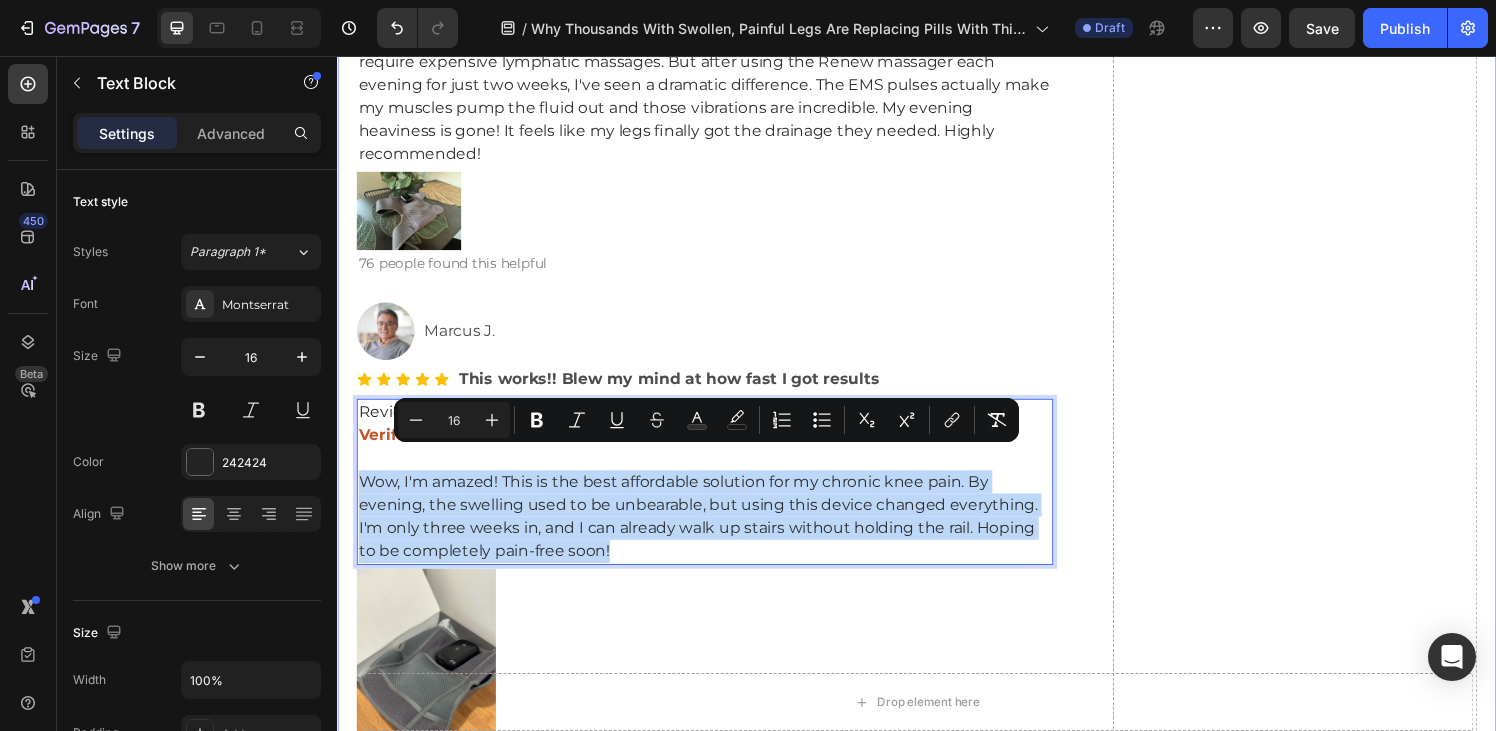 click on "Try [PRODUCT] Completely Risk-Free for [DAYS]-day Heading We get it—trying something new can feel like a gamble.   That's why [PRODUCT] comes with a [DAYS]-day money-back guarantee .   Use it daily. Feel the lymphatic drainage activate, experience the soothing heat therapy, and watch as the swelling reduces day by day.   If you don't feel noticeably lighter, more mobile, and pain-free—you can return it for a full refund.   No stress. No hassle. No risk.   It's like a free trial of real leg relief—but only while this offer is still available. Text Block UPDATE: Selling Out Fast Due to Viral Demand Since [PRODUCT] started gaining traction on social media, we’ve had a hard time keeping it on the shelves.    And now with our limited-time over [PERCENT]% discount, demand is through the roof.   We still have a few units left—but at this pace, we expect to sell out soon.    If you leave this page and come back later, there’s a real chance it’ll be gone.   Heading Apply Discount & Check Availability Button Row Image" at bounding box center (937, -111) 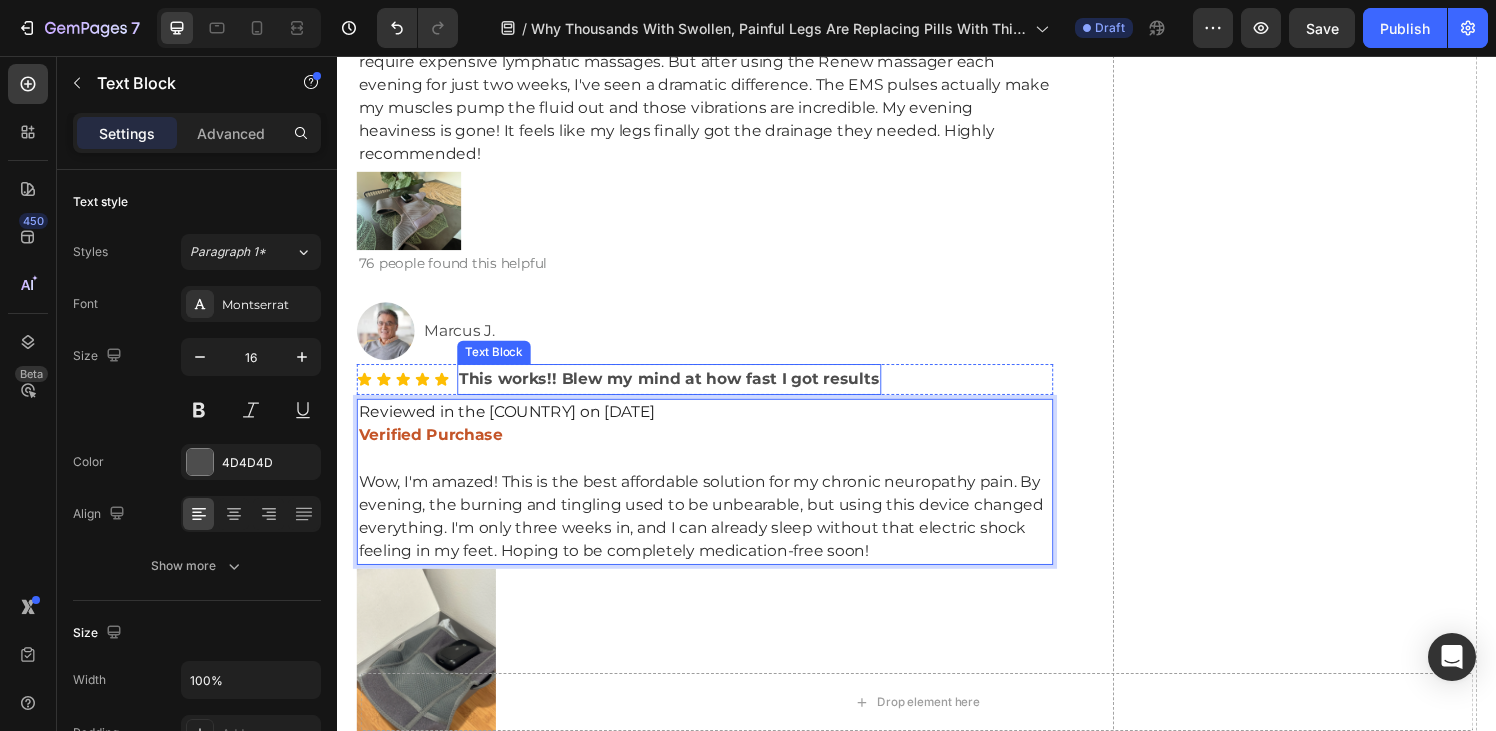 click on "This works!! Blew my mind at how fast I got results" at bounding box center [680, 390] 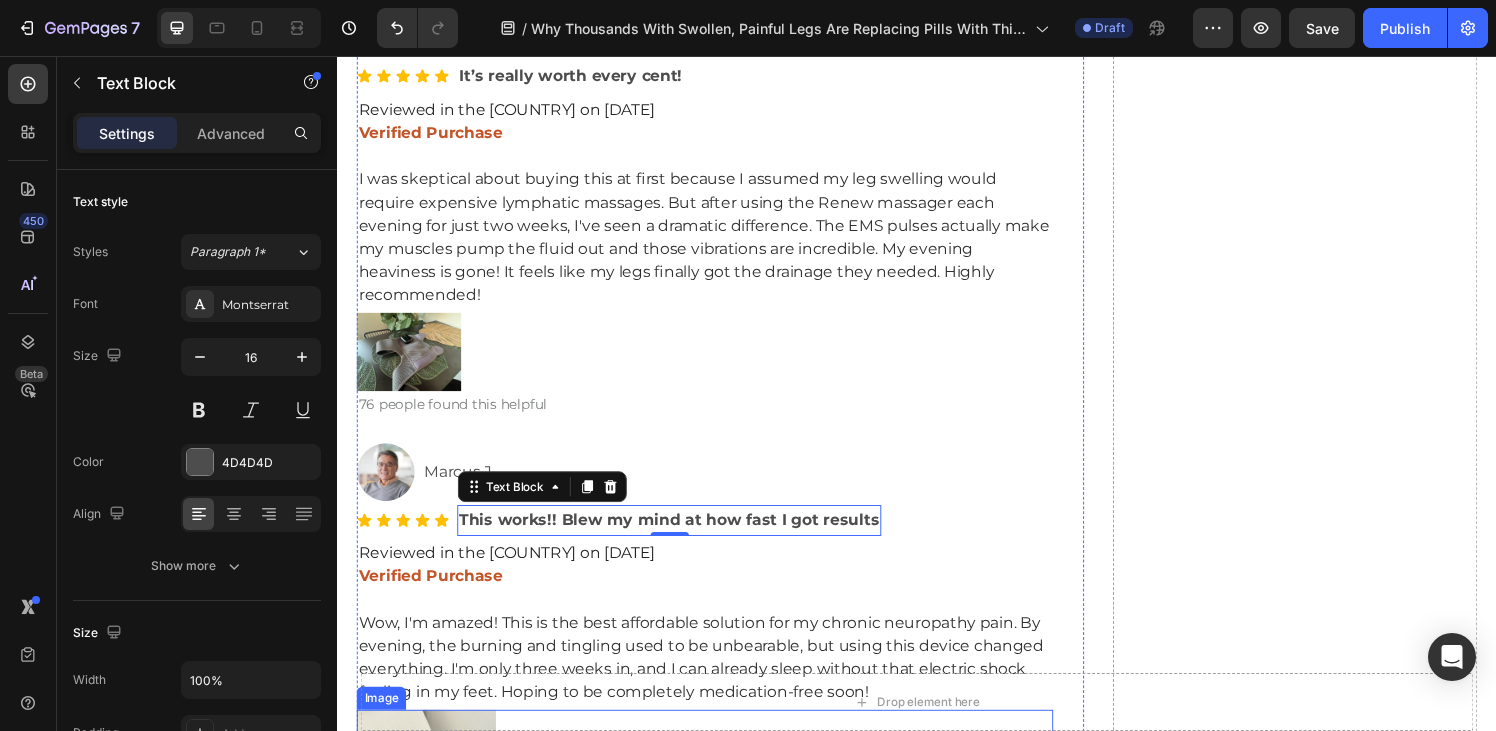 scroll, scrollTop: 11974, scrollLeft: 0, axis: vertical 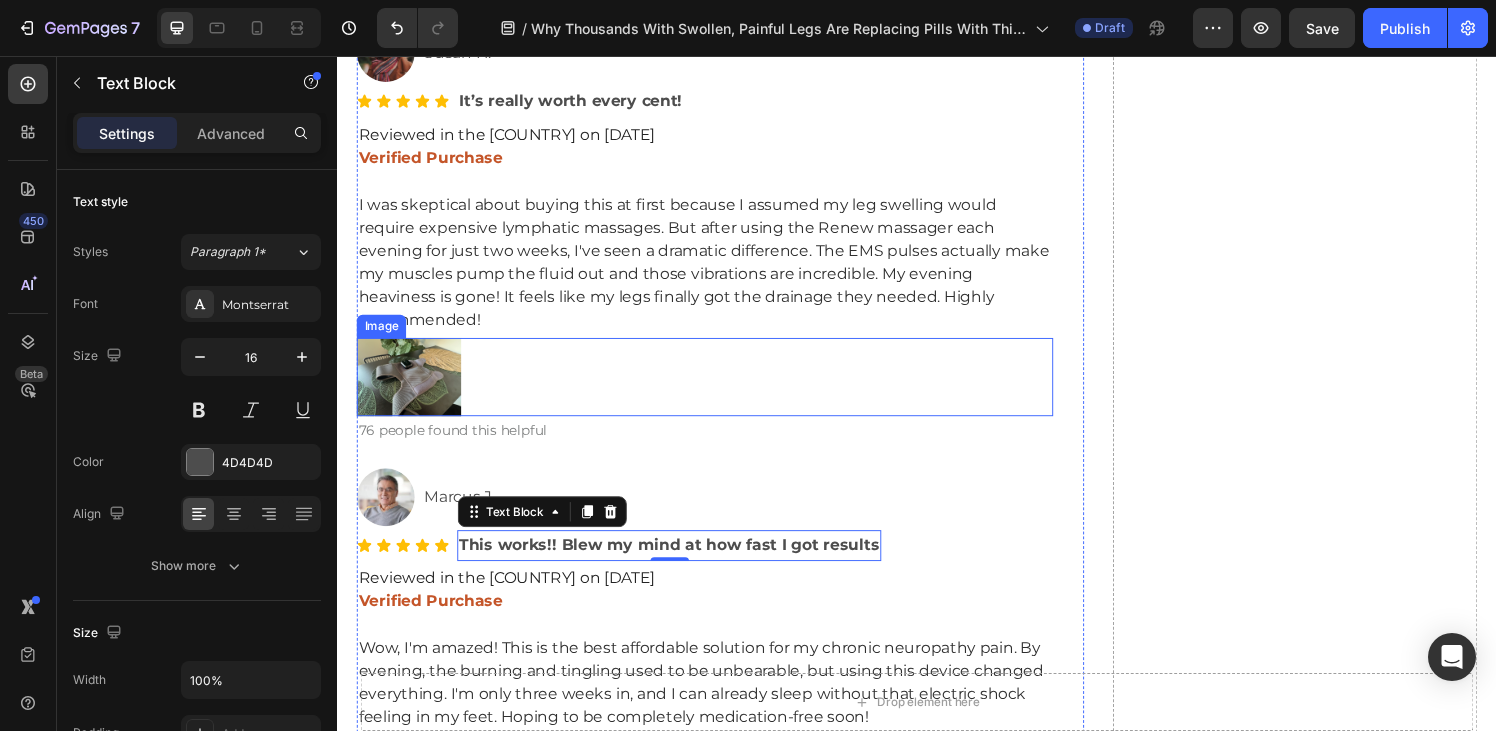 click at bounding box center (411, 388) 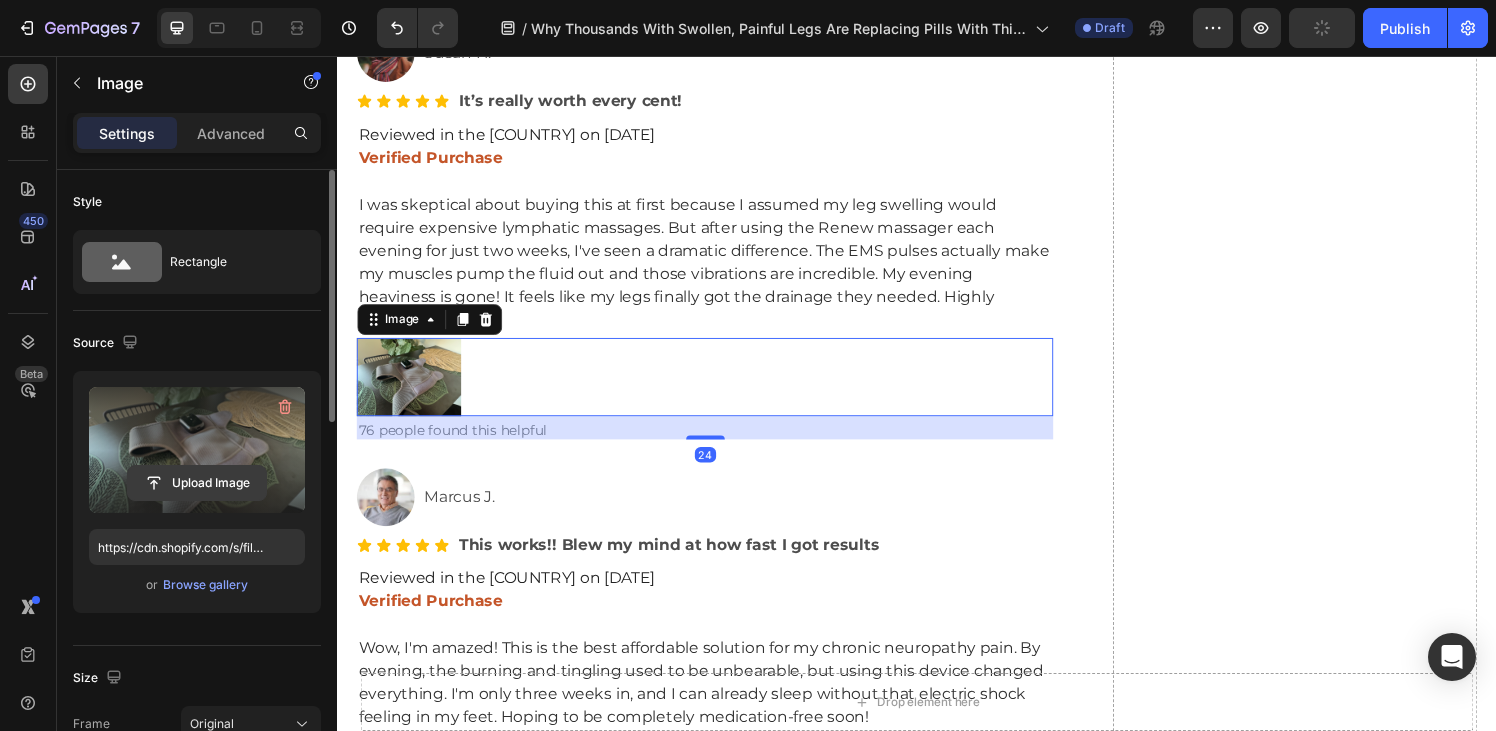 click 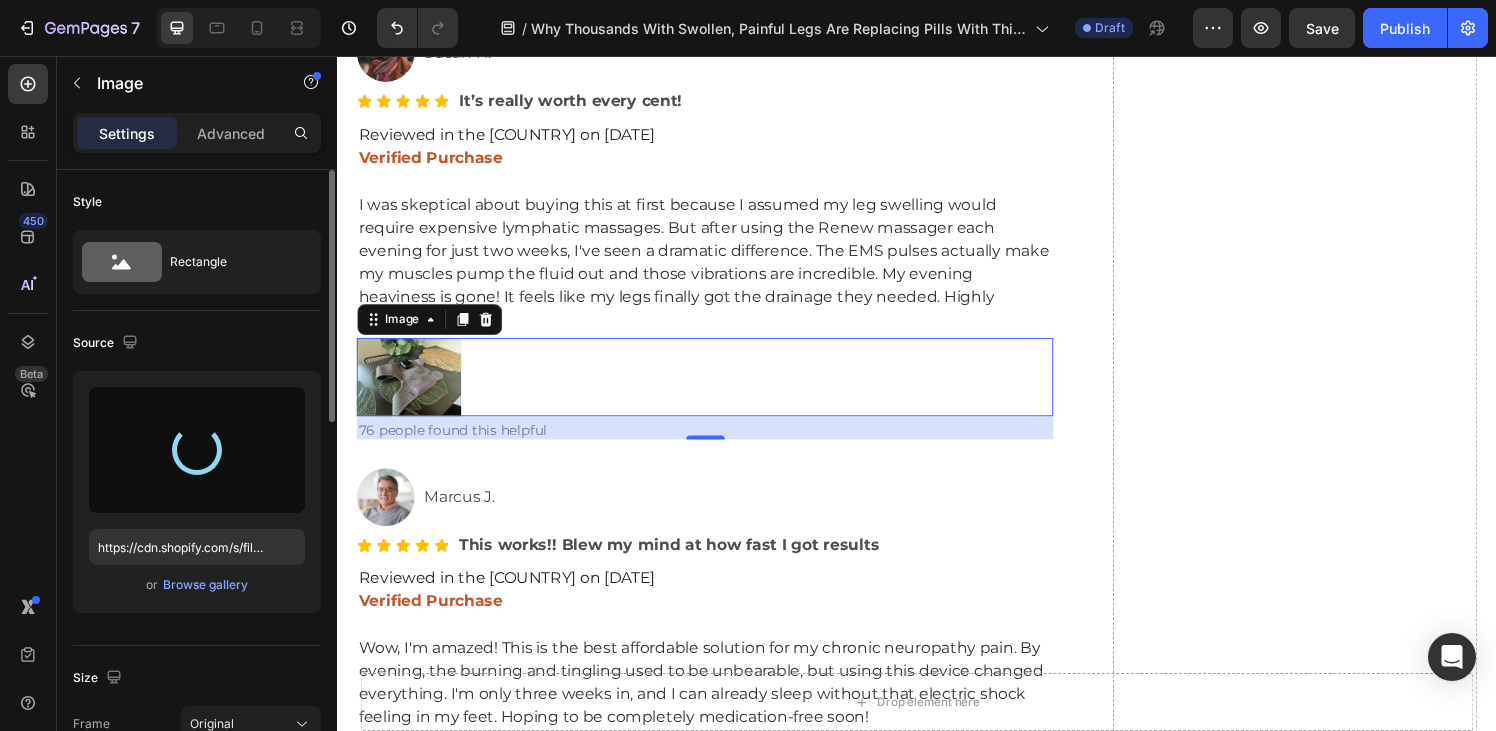 type on "https://cdn.shopify.com/s/files/1/0896/8575/4239/files/gempages_558840714050405194-b1b971a2-0057-4a80-820b-1a25cd53c6dd.png" 